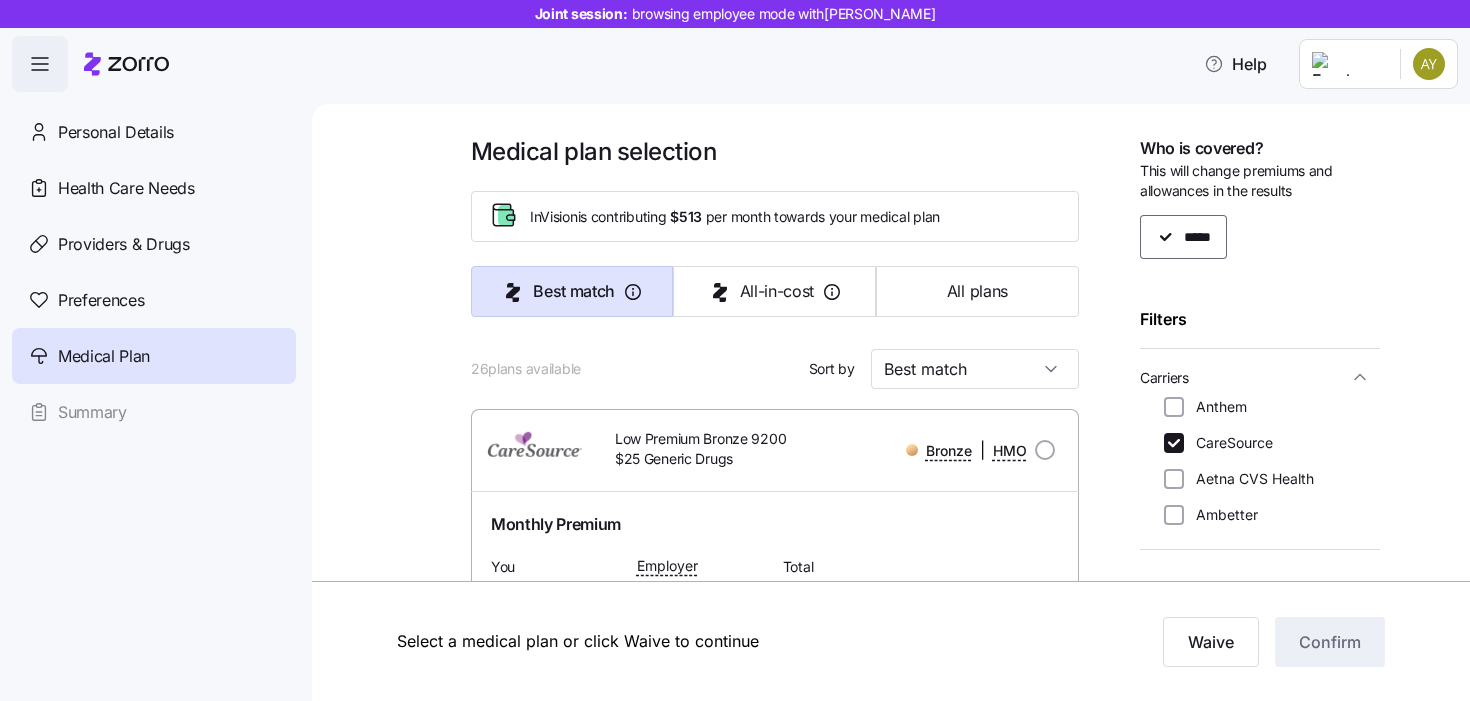 scroll, scrollTop: 0, scrollLeft: 0, axis: both 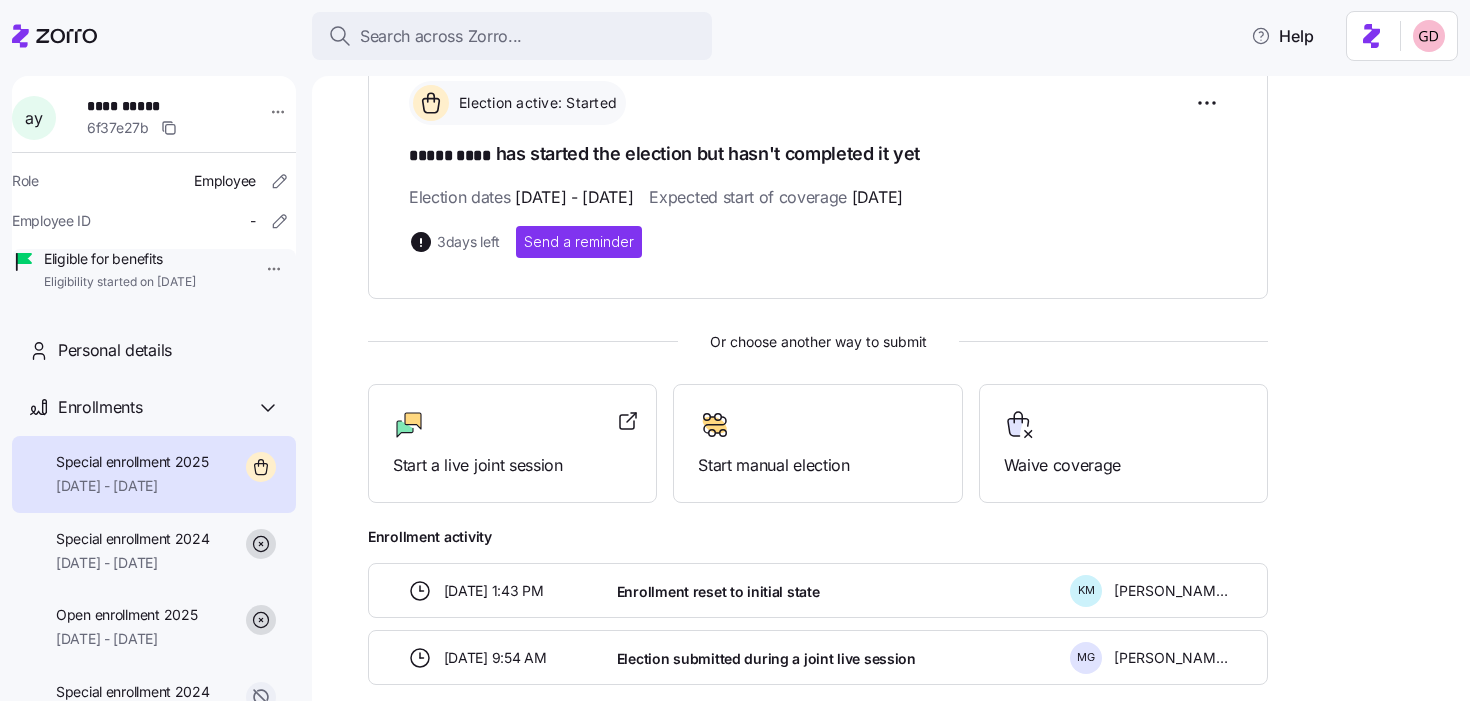 click 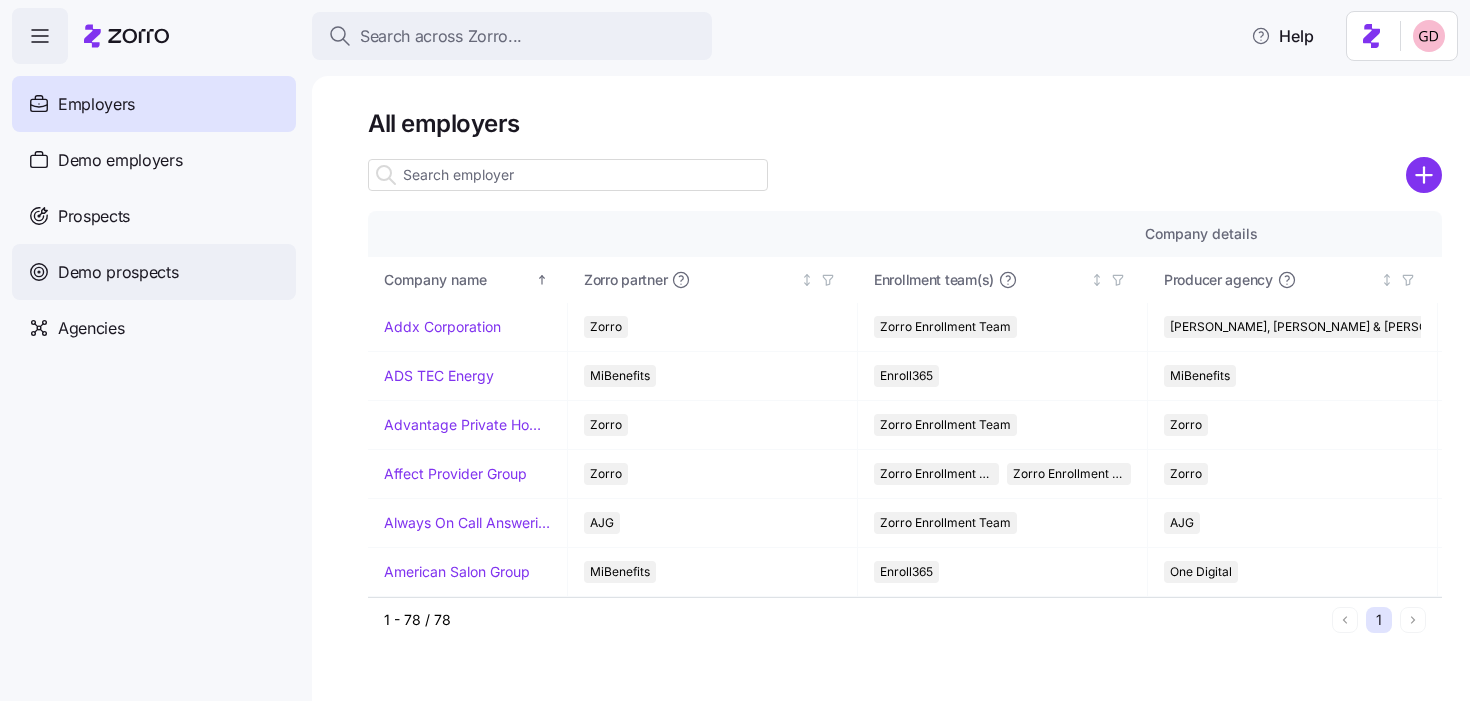 click on "Demo prospects" at bounding box center [118, 272] 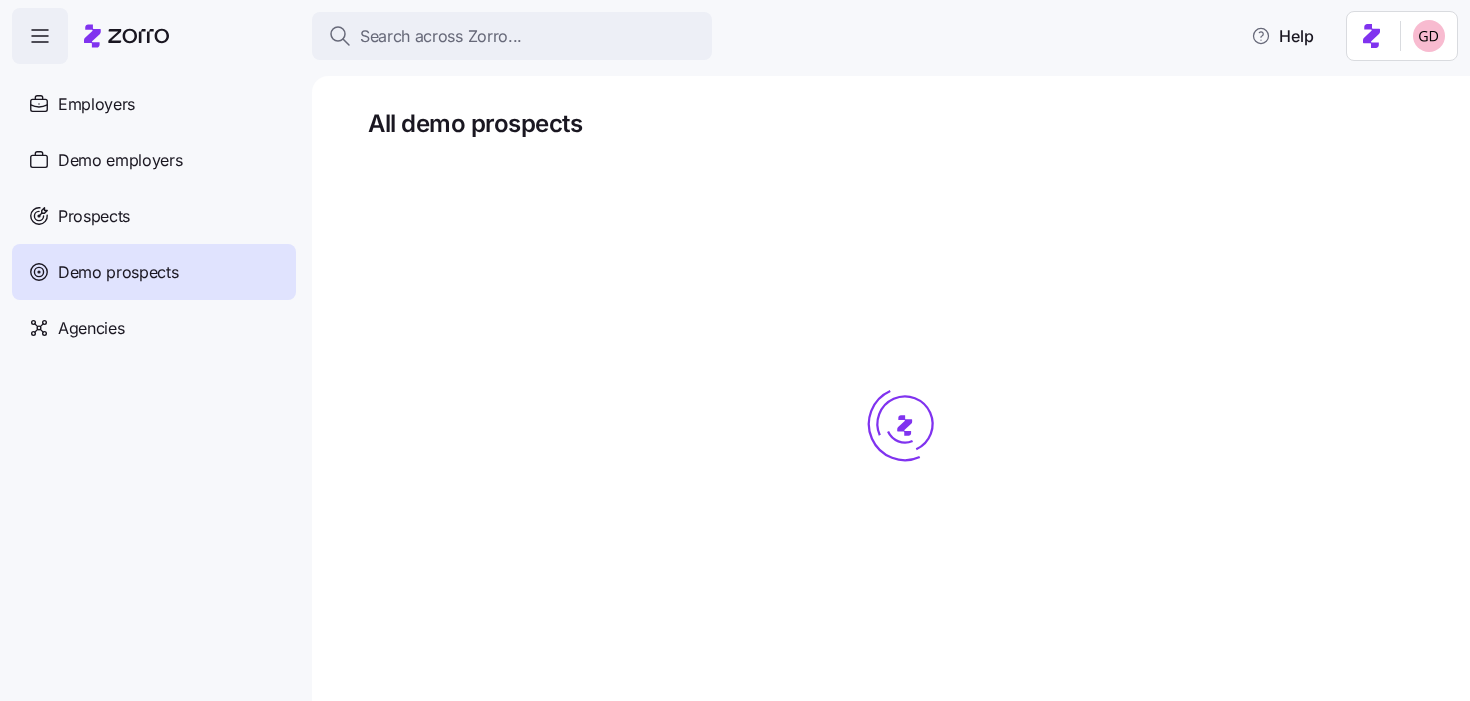 click on "Prospects" at bounding box center (94, 216) 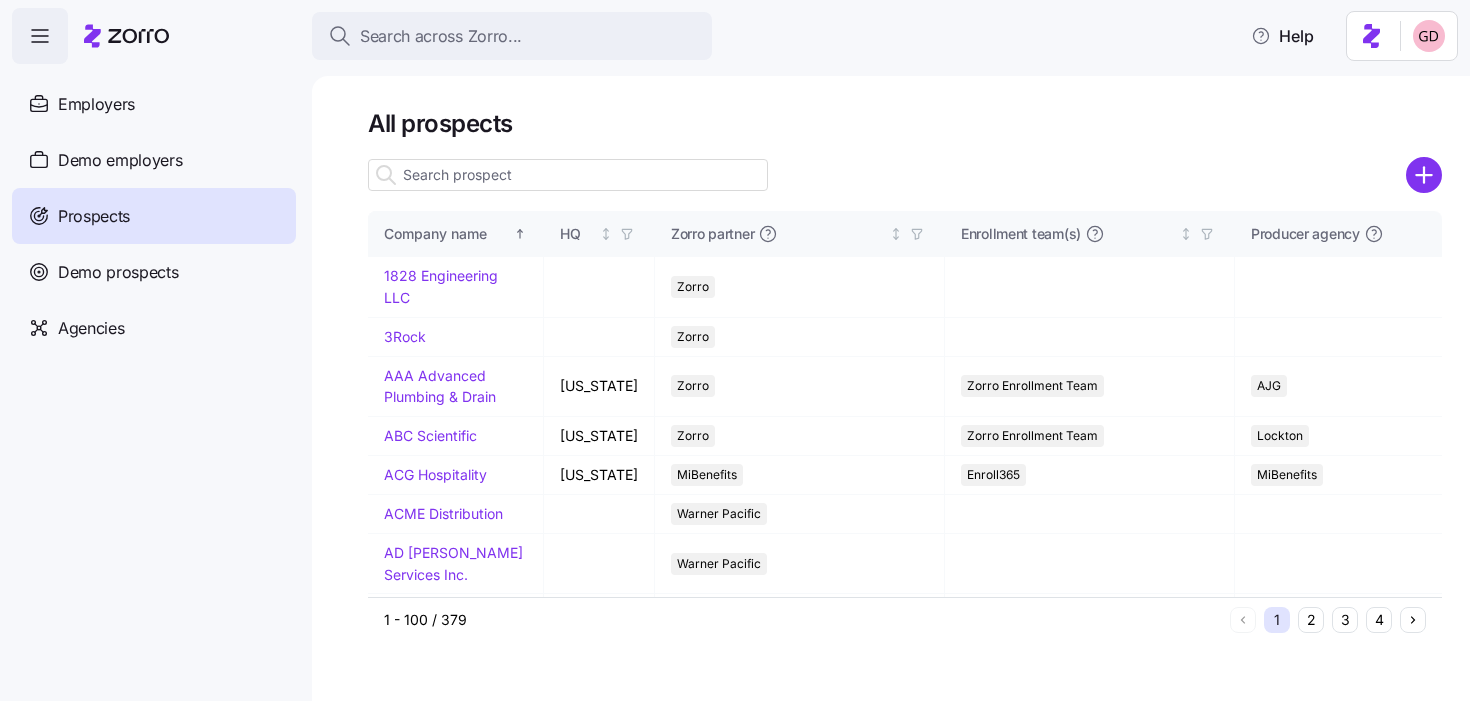click at bounding box center (568, 175) 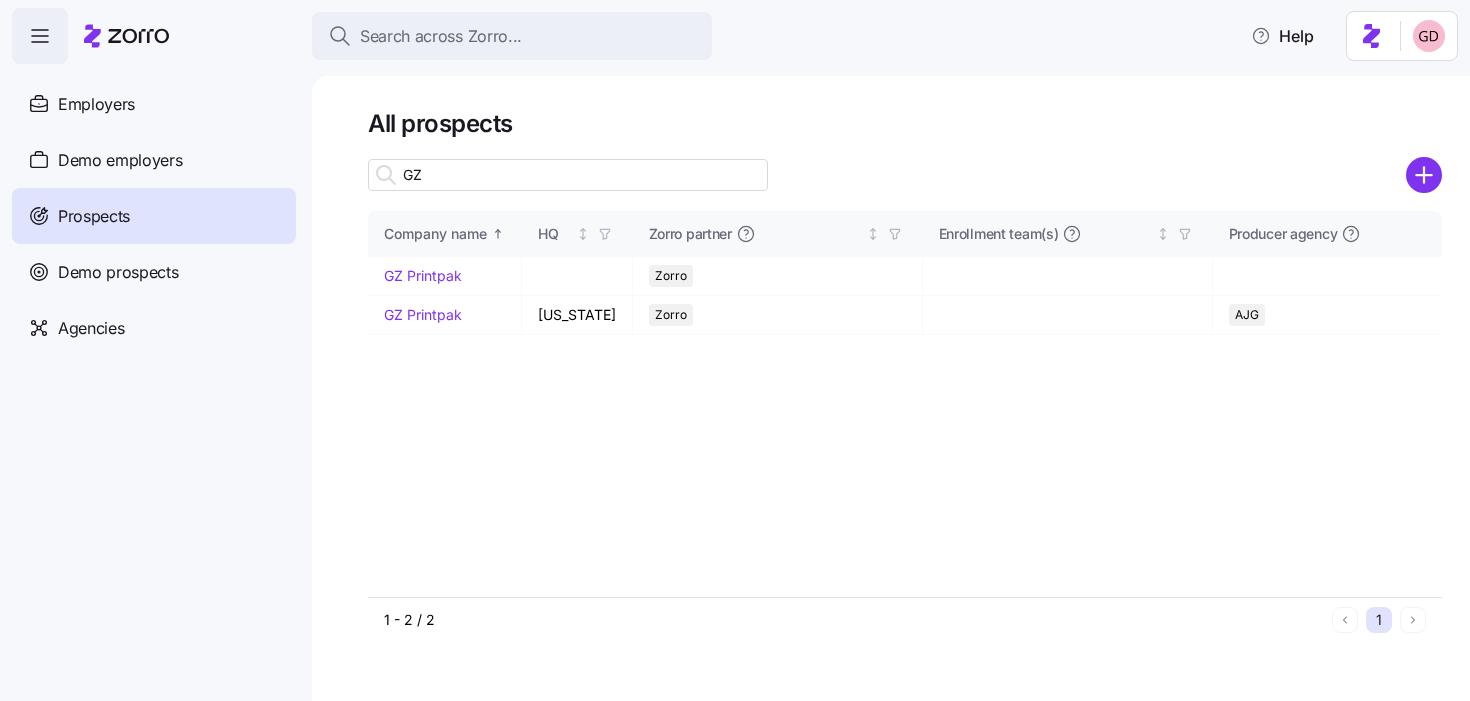 click on "GZ" at bounding box center [568, 175] 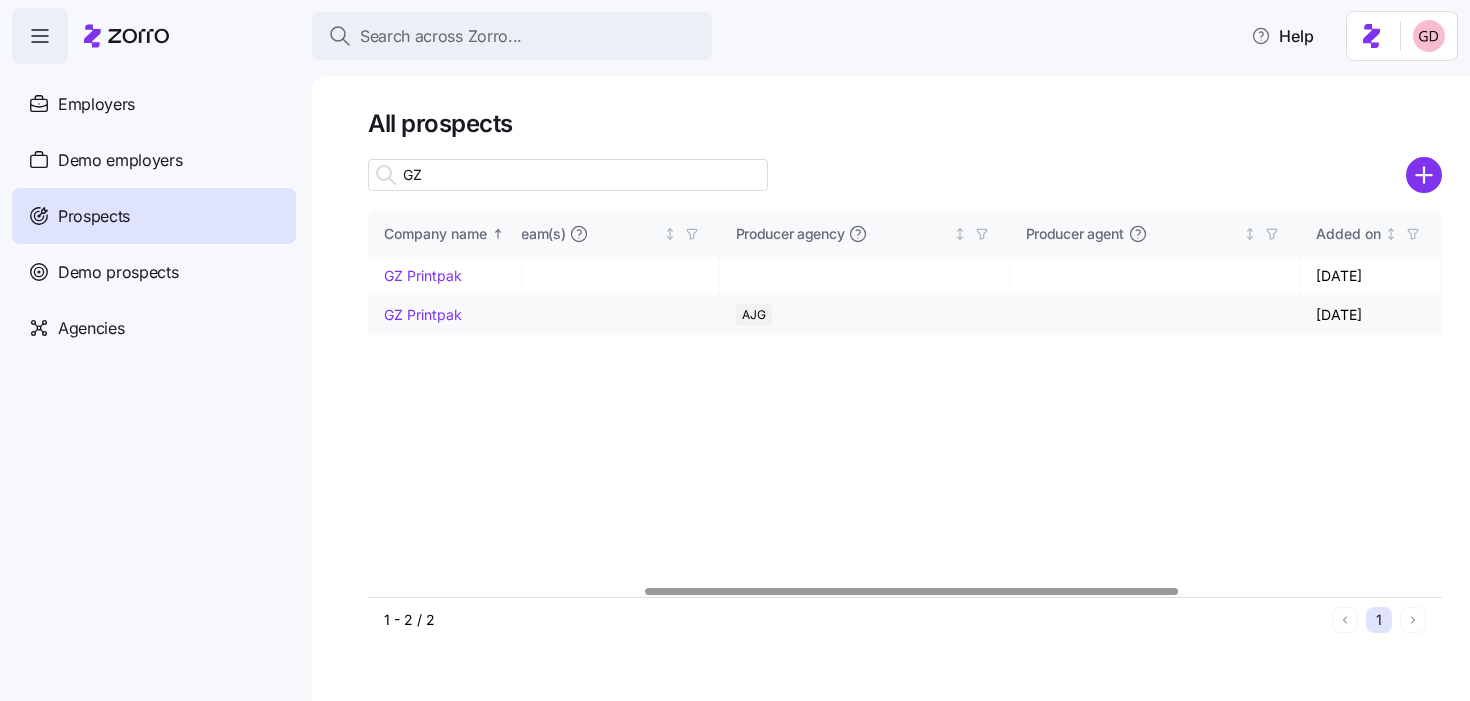 scroll, scrollTop: 0, scrollLeft: 421, axis: horizontal 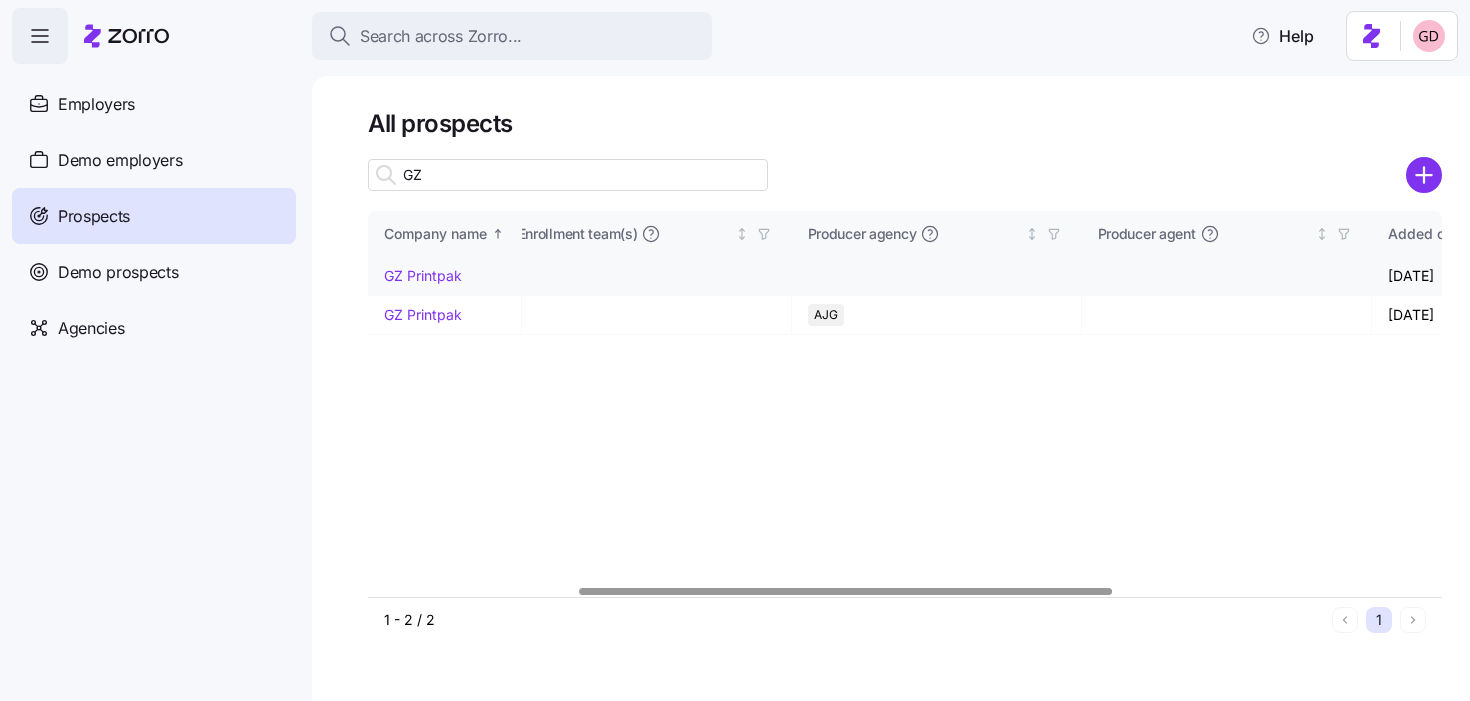 type on "GZ" 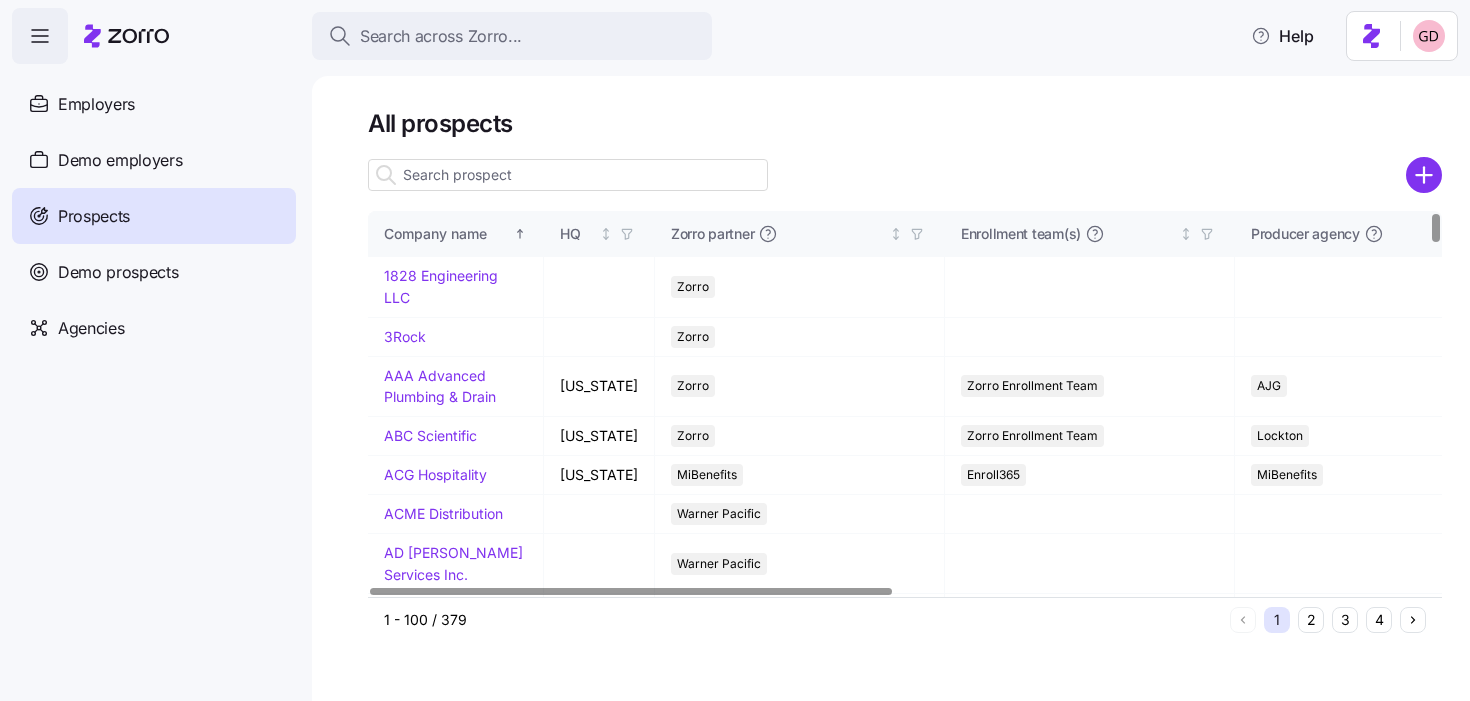 click at bounding box center [568, 175] 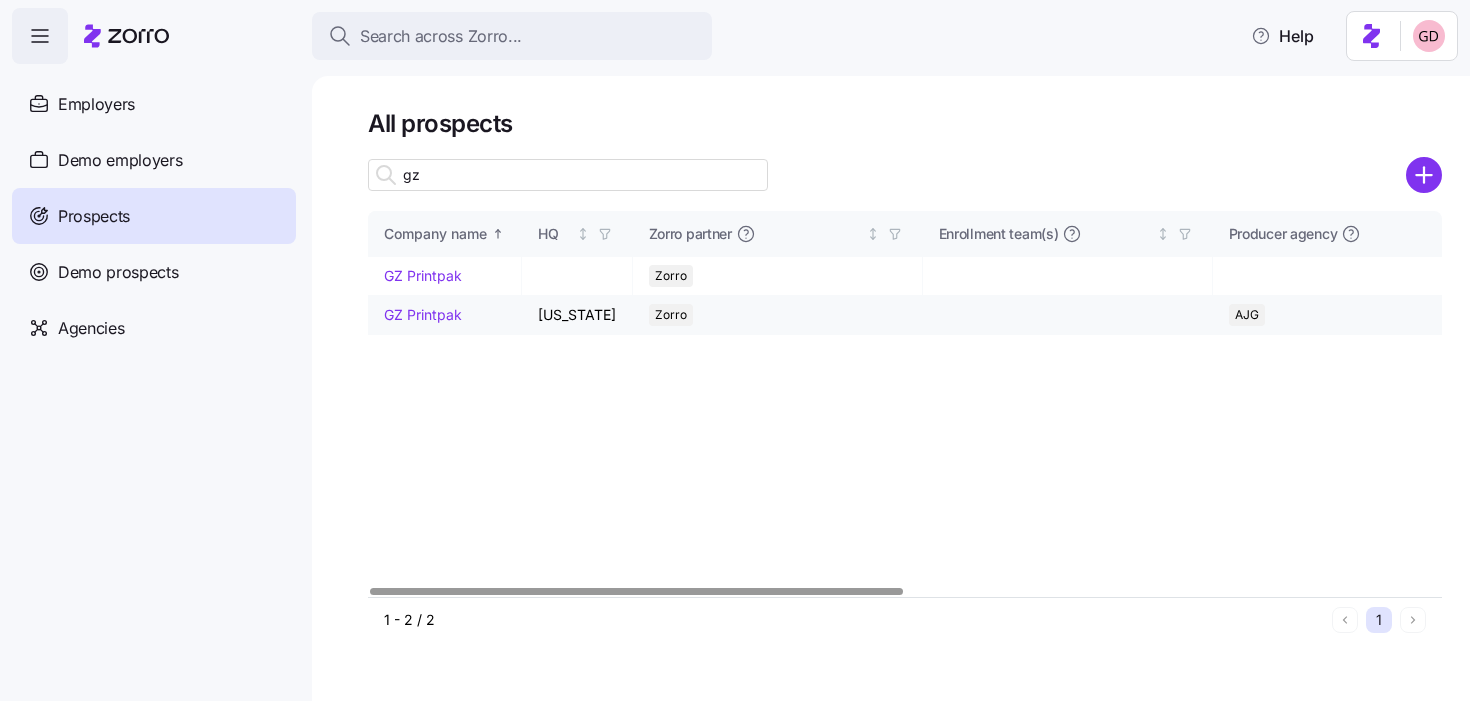 type on "gz" 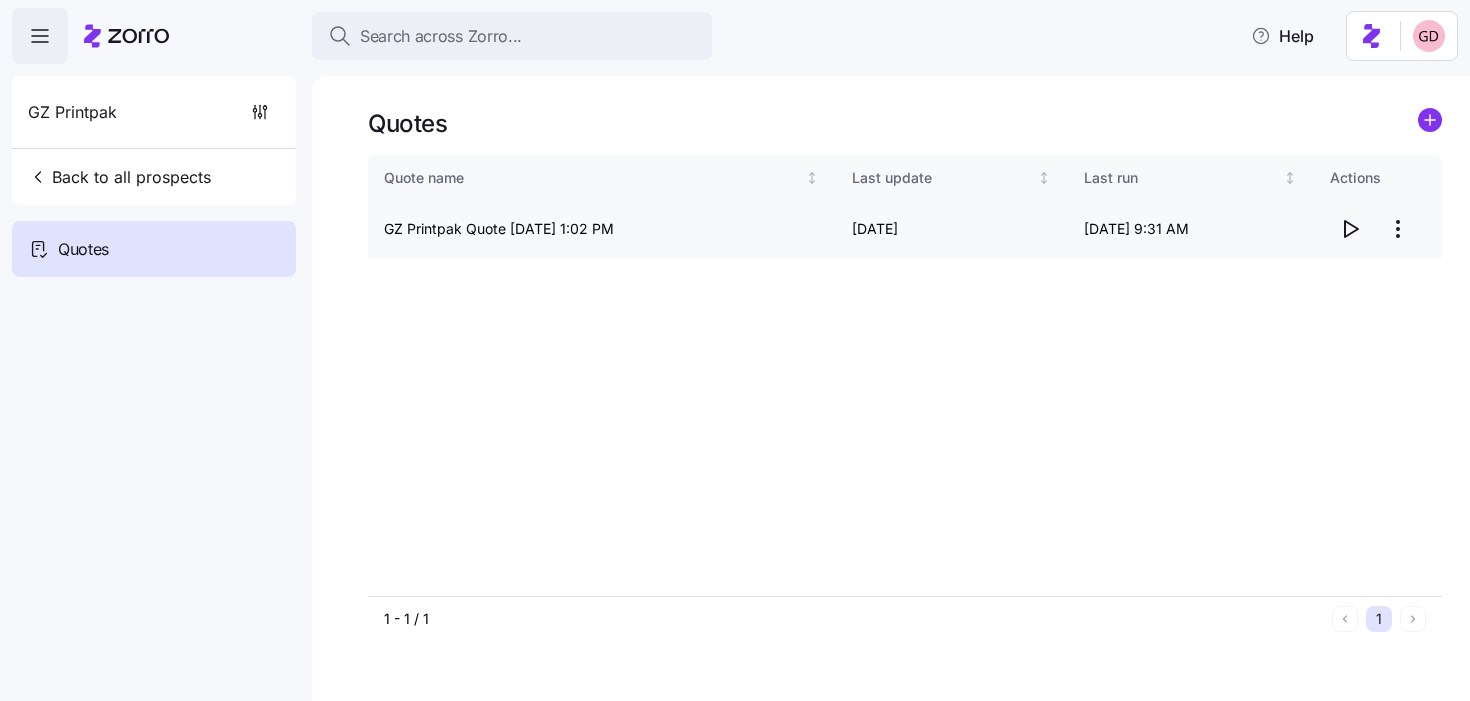 click 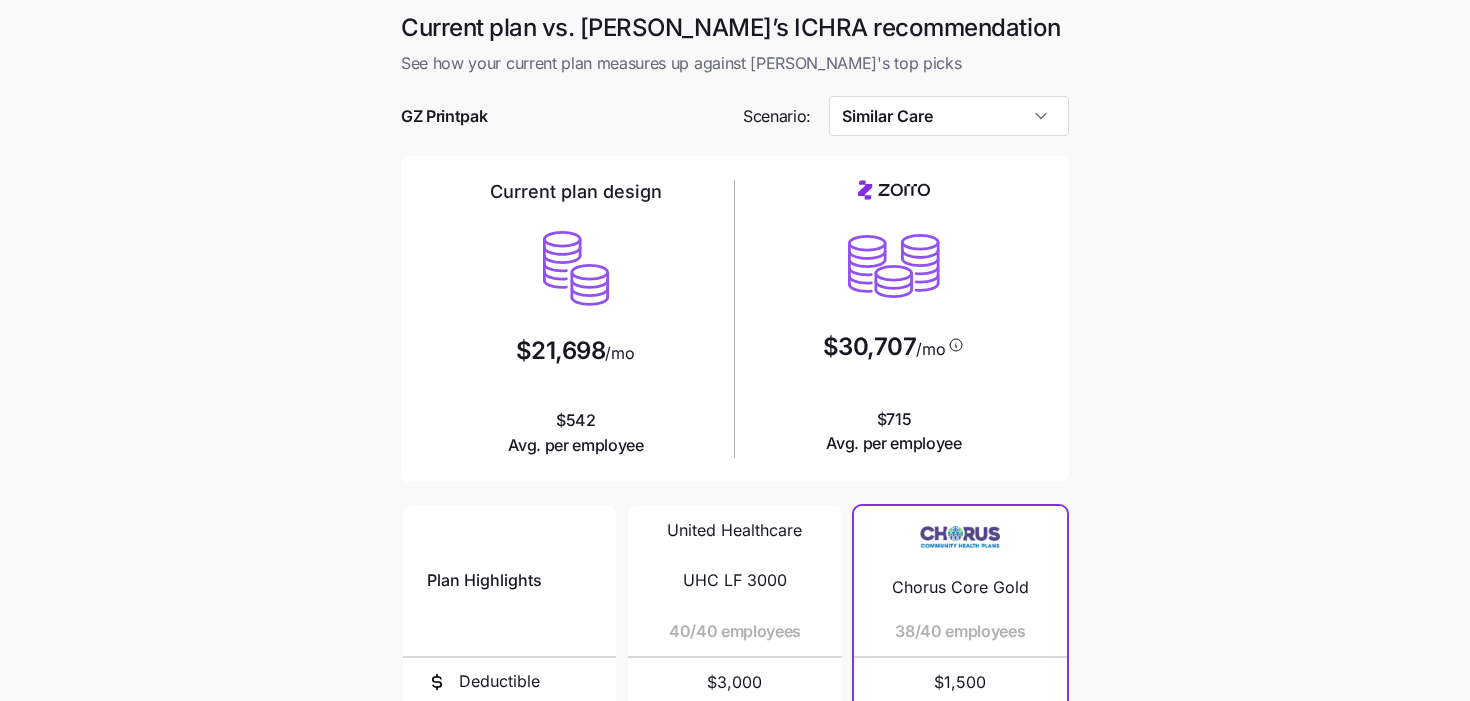 scroll, scrollTop: 0, scrollLeft: 0, axis: both 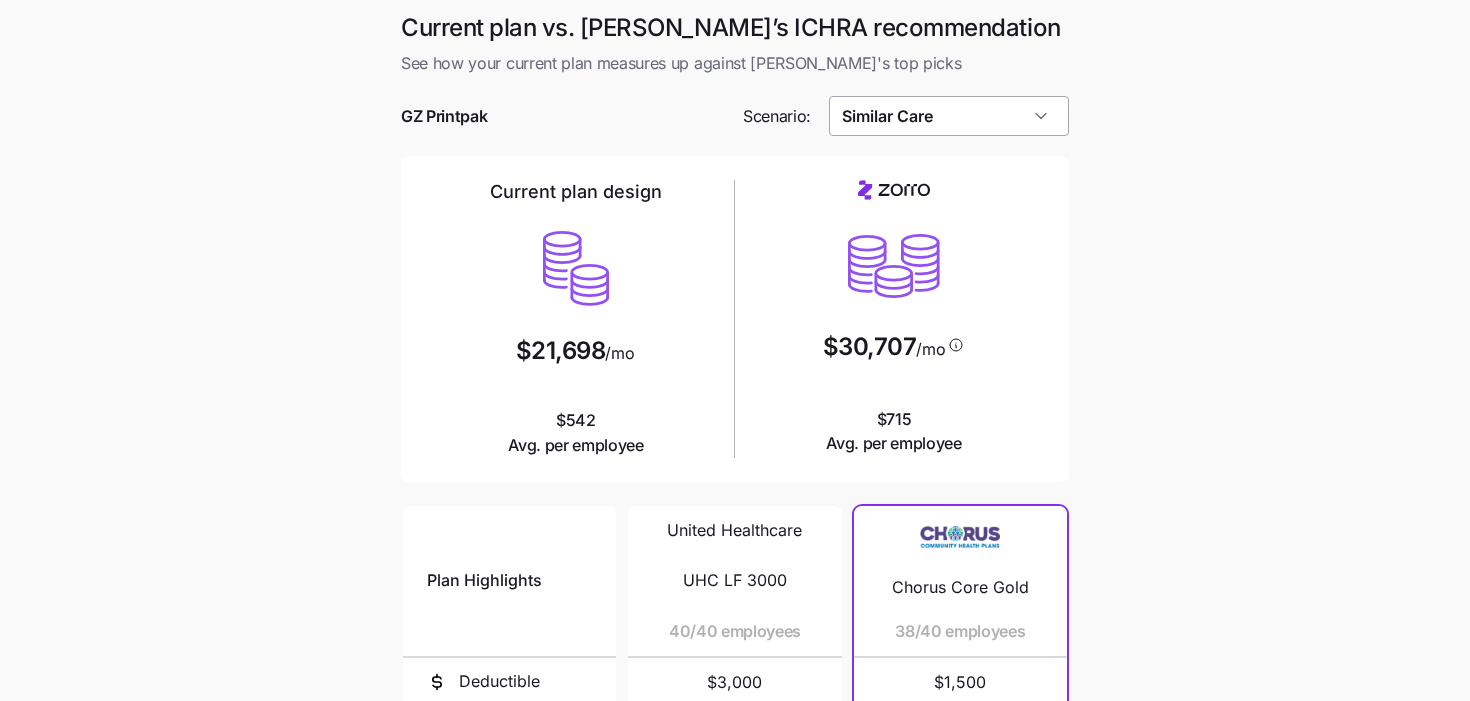 click on "Similar Care" at bounding box center [949, 116] 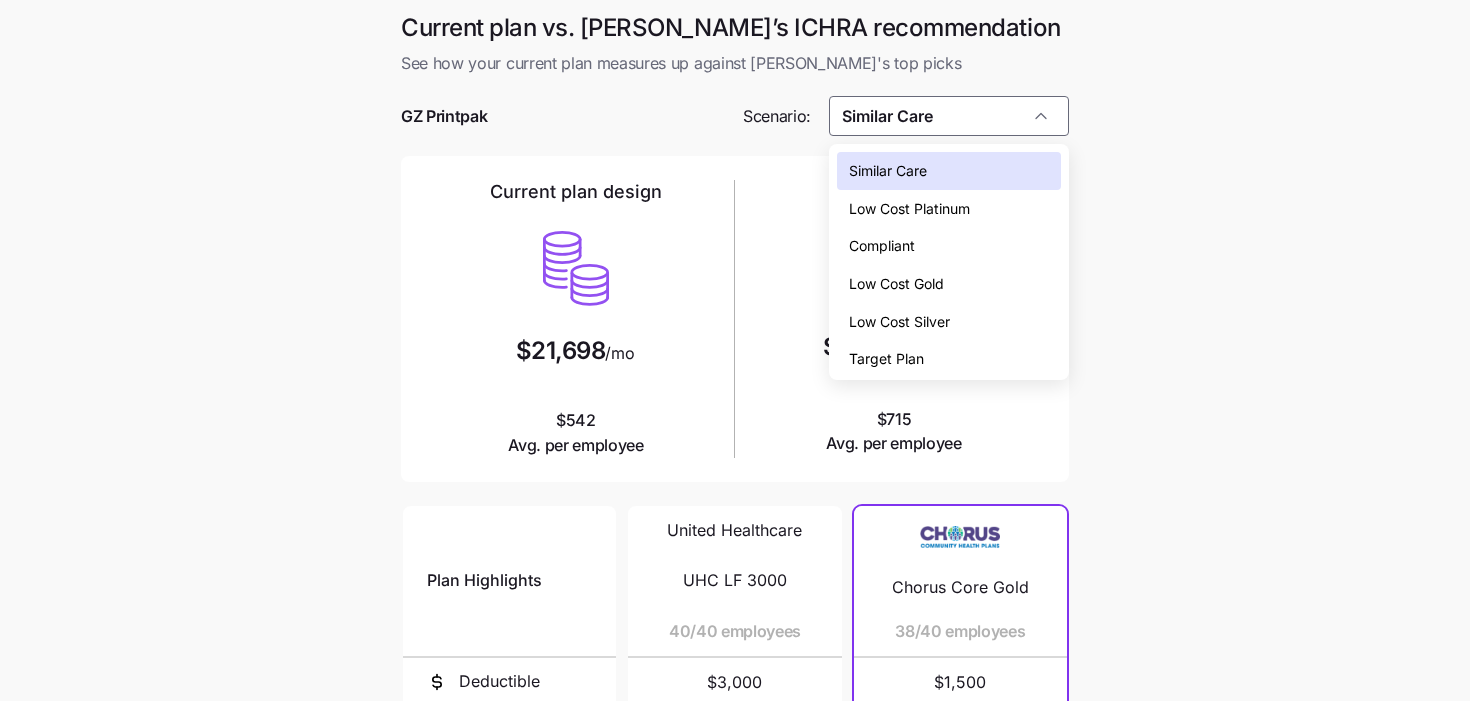 click on "Low Cost Silver" at bounding box center [899, 322] 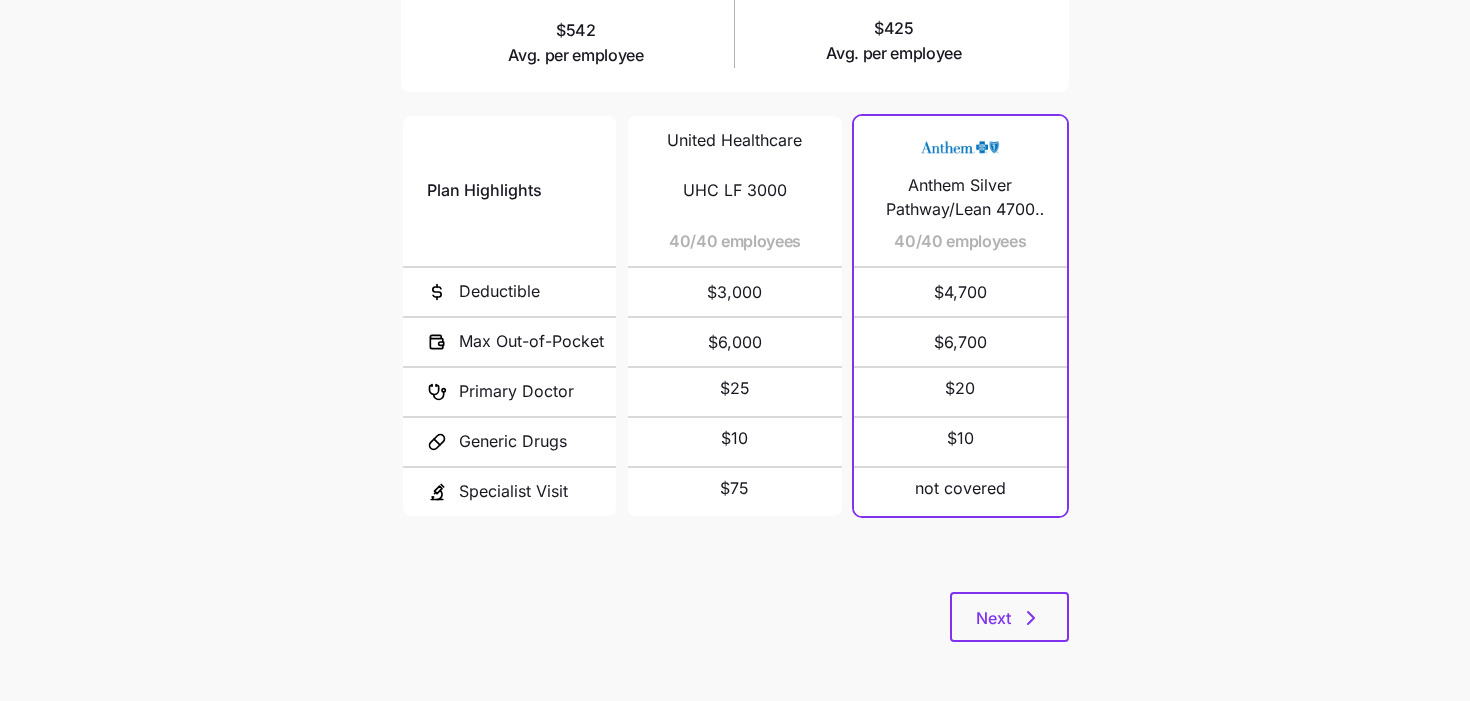 scroll, scrollTop: 0, scrollLeft: 0, axis: both 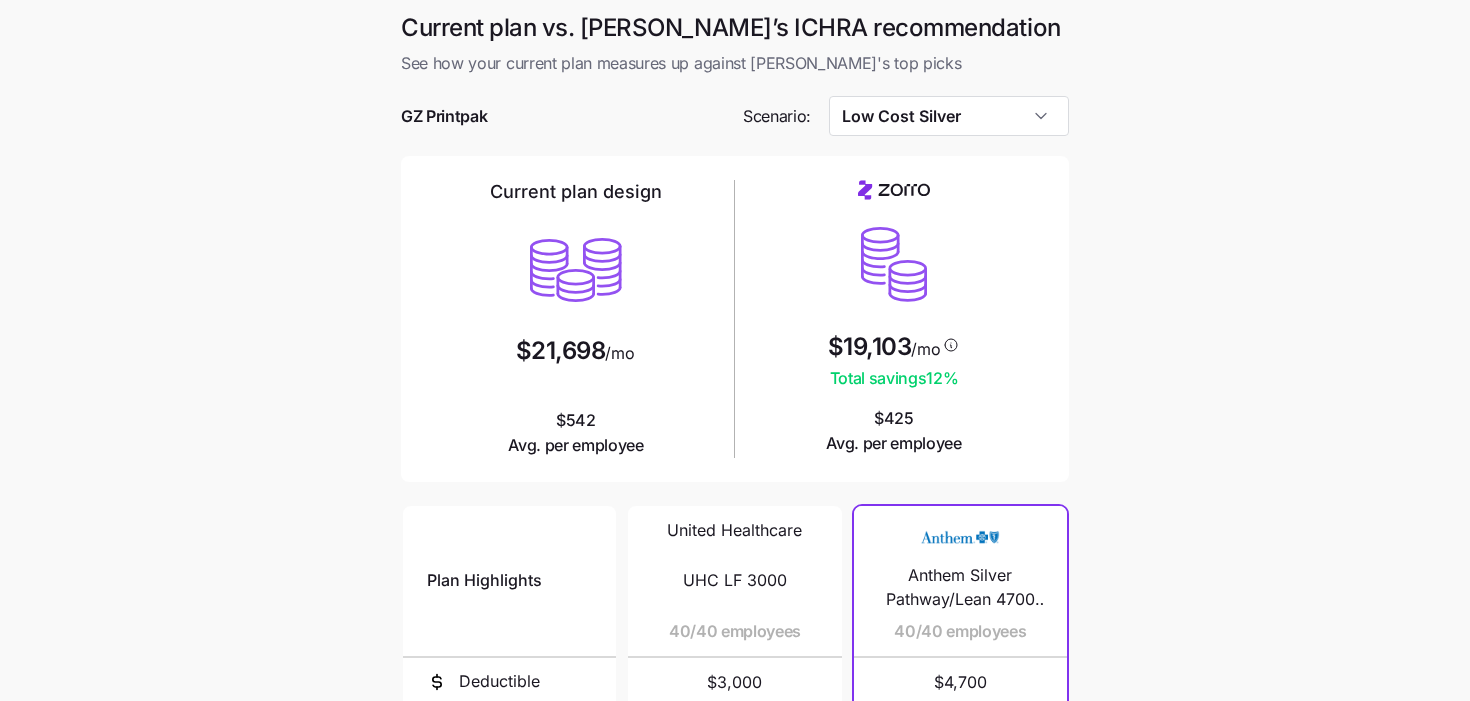 click on "GZ Printpak" at bounding box center [444, 116] 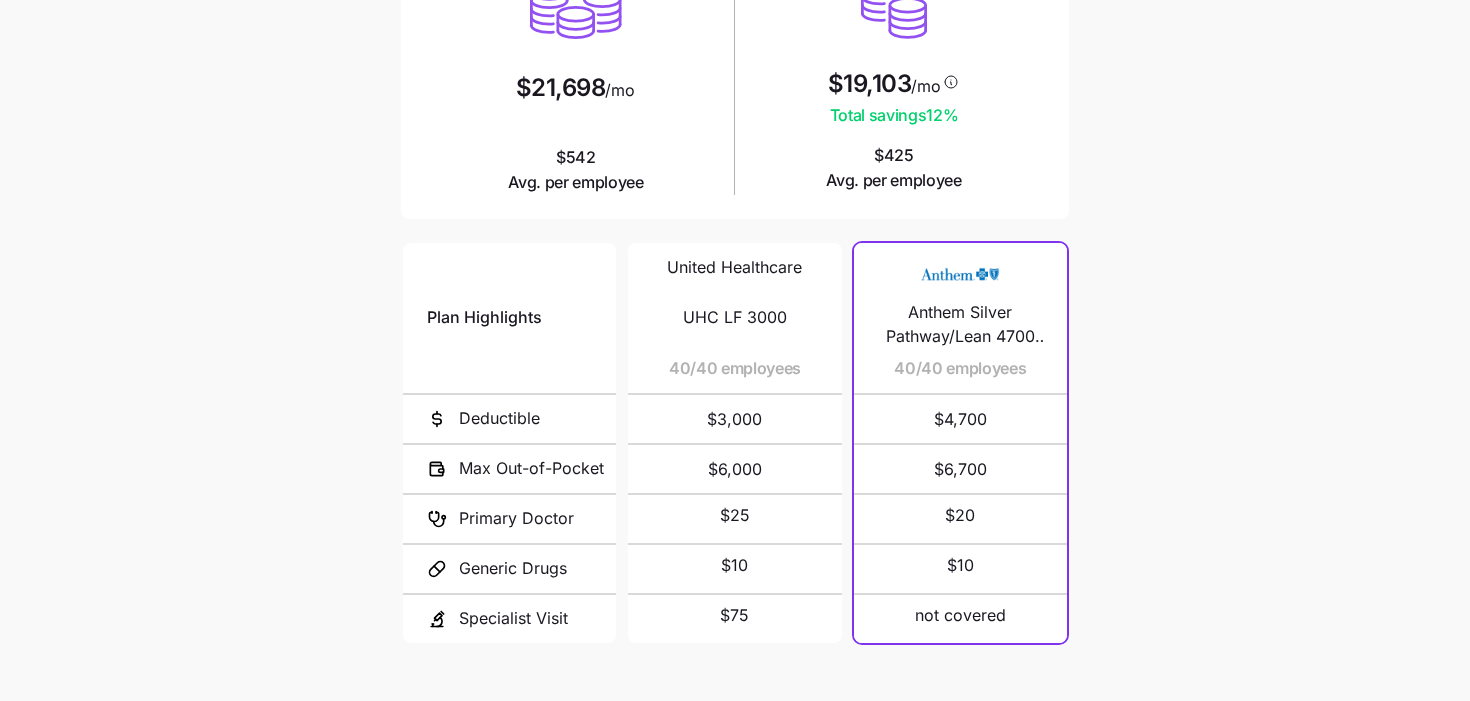 scroll, scrollTop: 379, scrollLeft: 0, axis: vertical 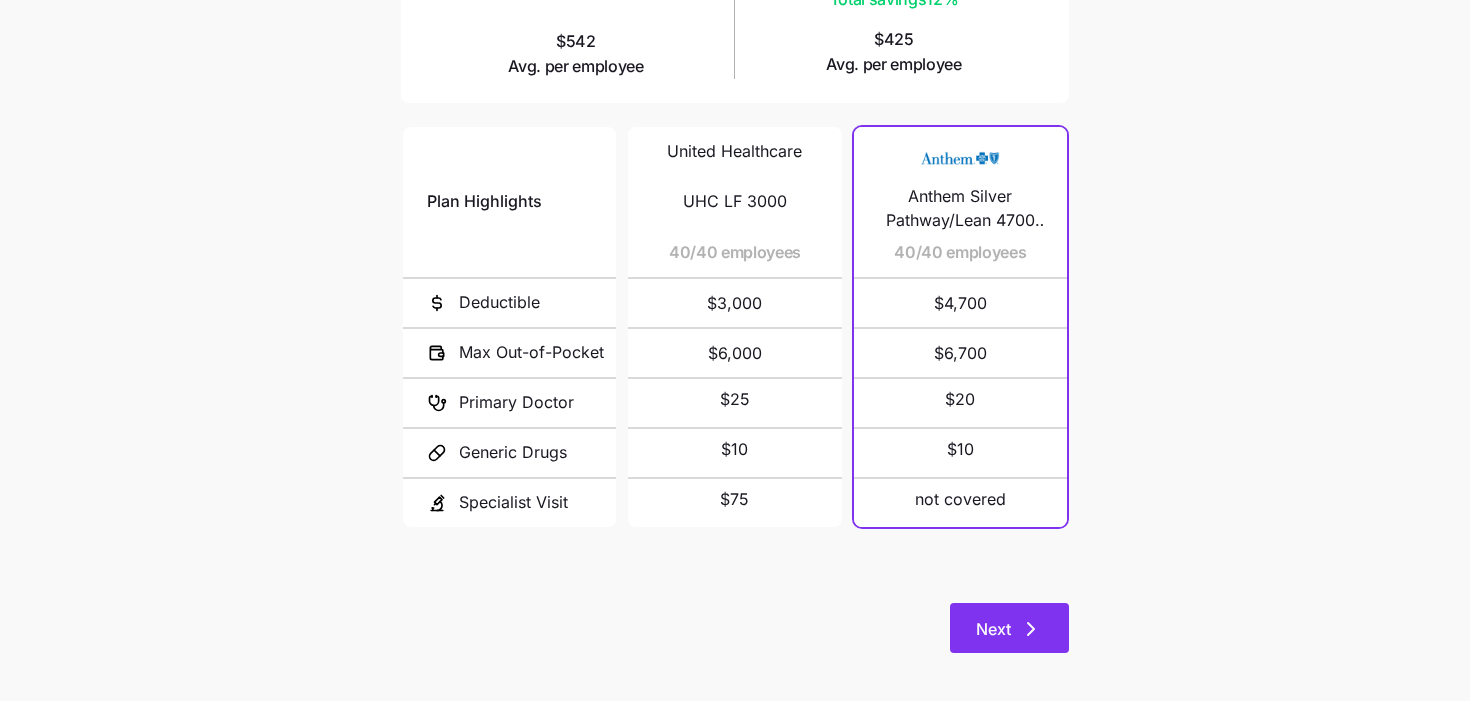 click on "Next" at bounding box center [1009, 628] 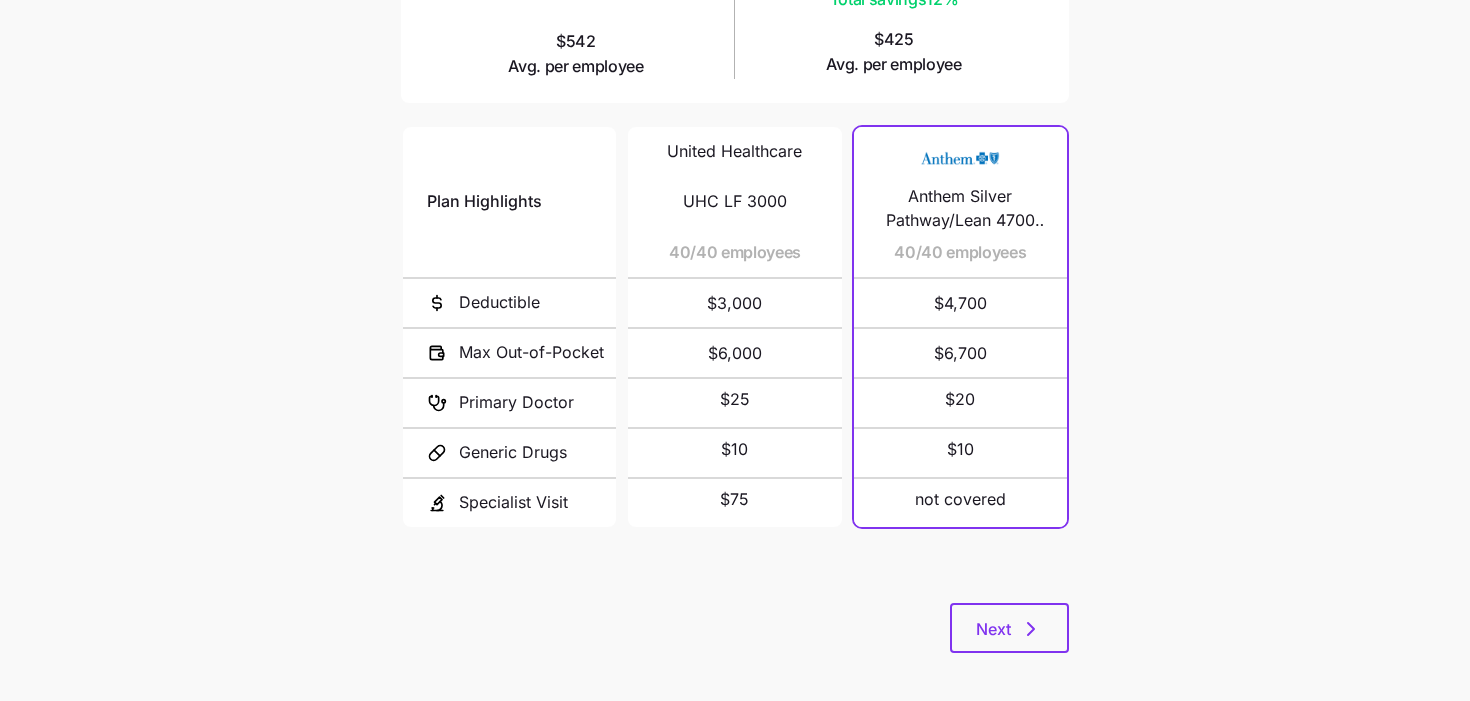 scroll, scrollTop: 0, scrollLeft: 0, axis: both 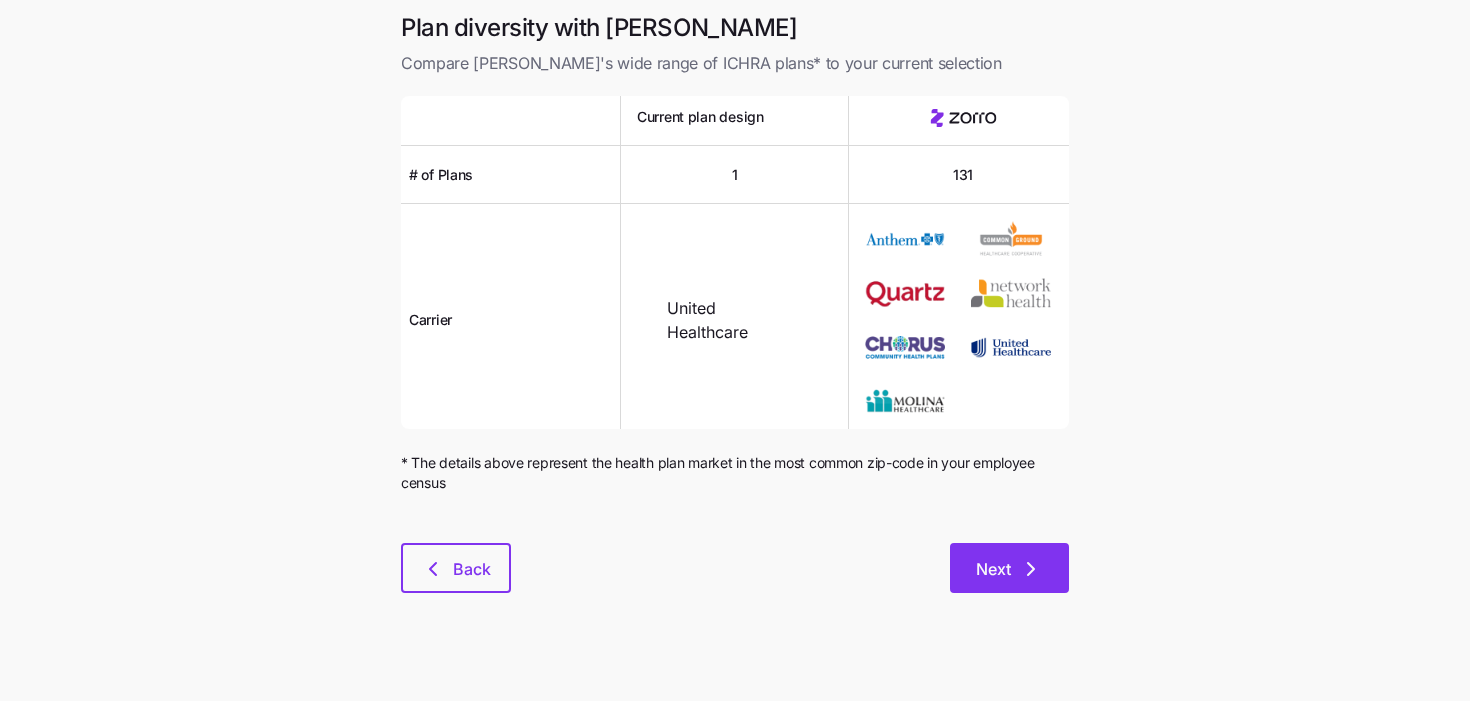 click on "Next" at bounding box center (993, 569) 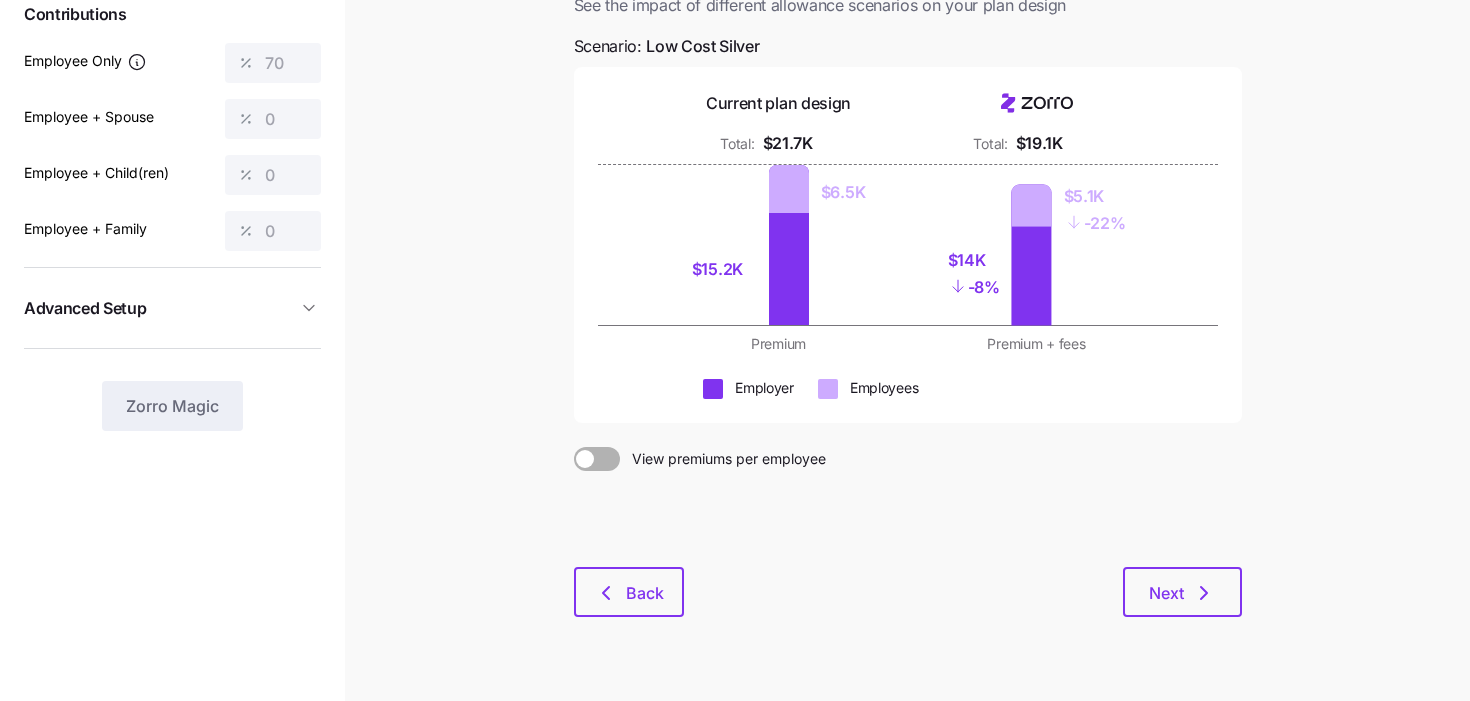 scroll, scrollTop: 179, scrollLeft: 0, axis: vertical 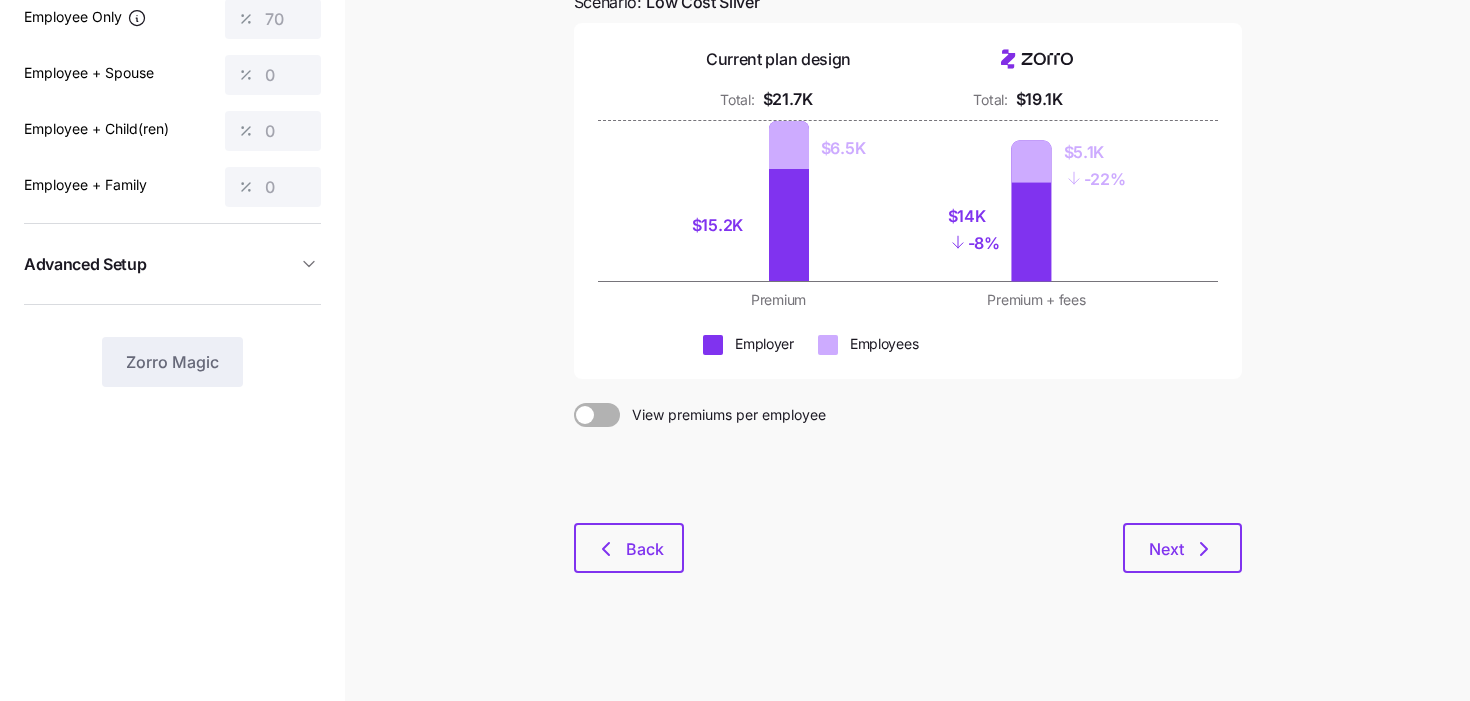 click at bounding box center (908, 475) 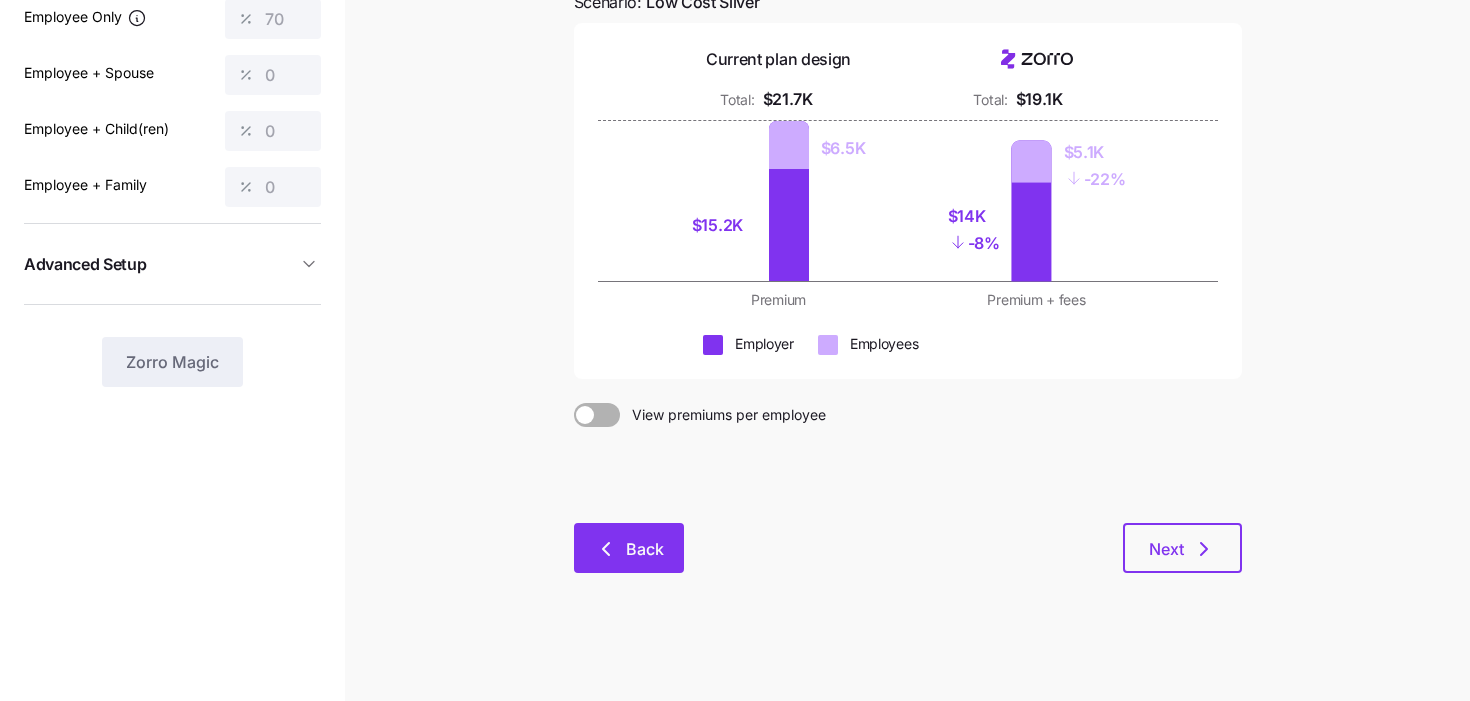 click on "Back" at bounding box center [629, 549] 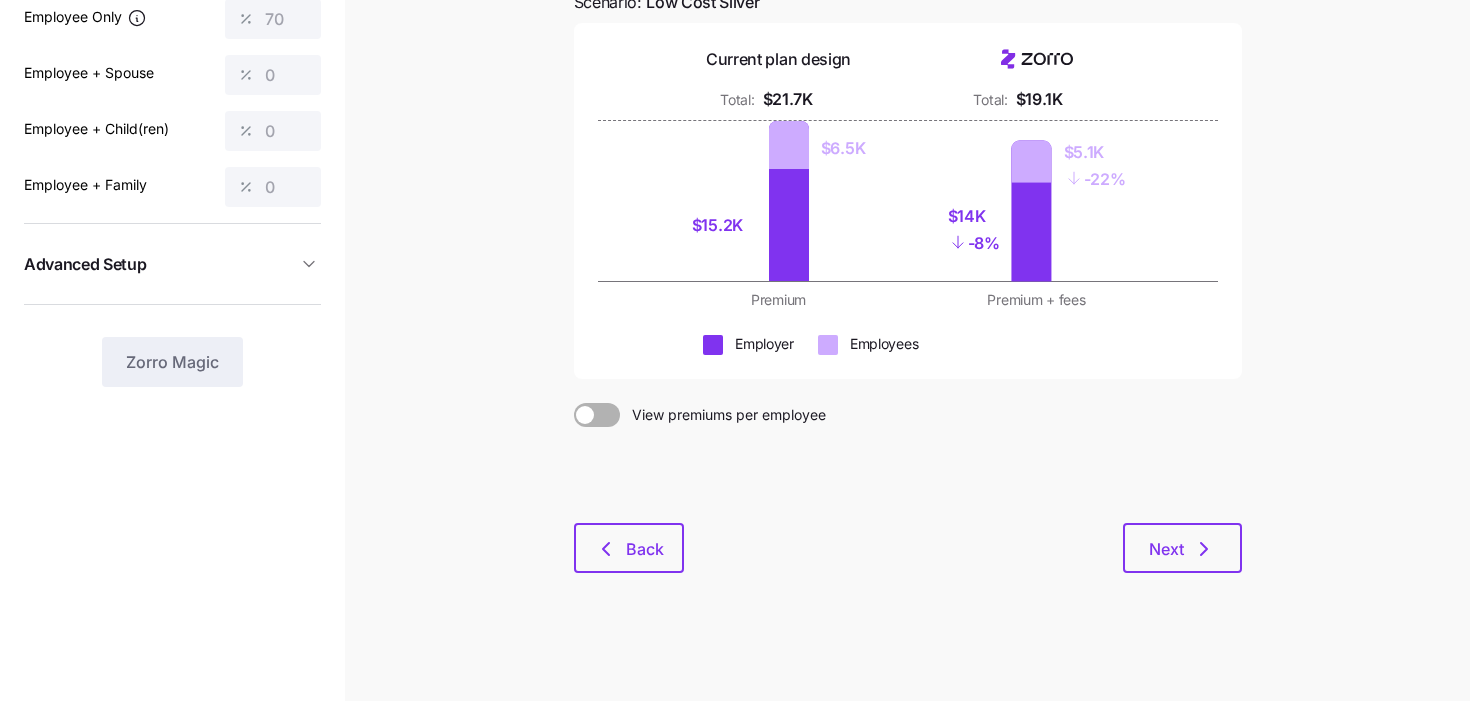 scroll, scrollTop: 0, scrollLeft: 0, axis: both 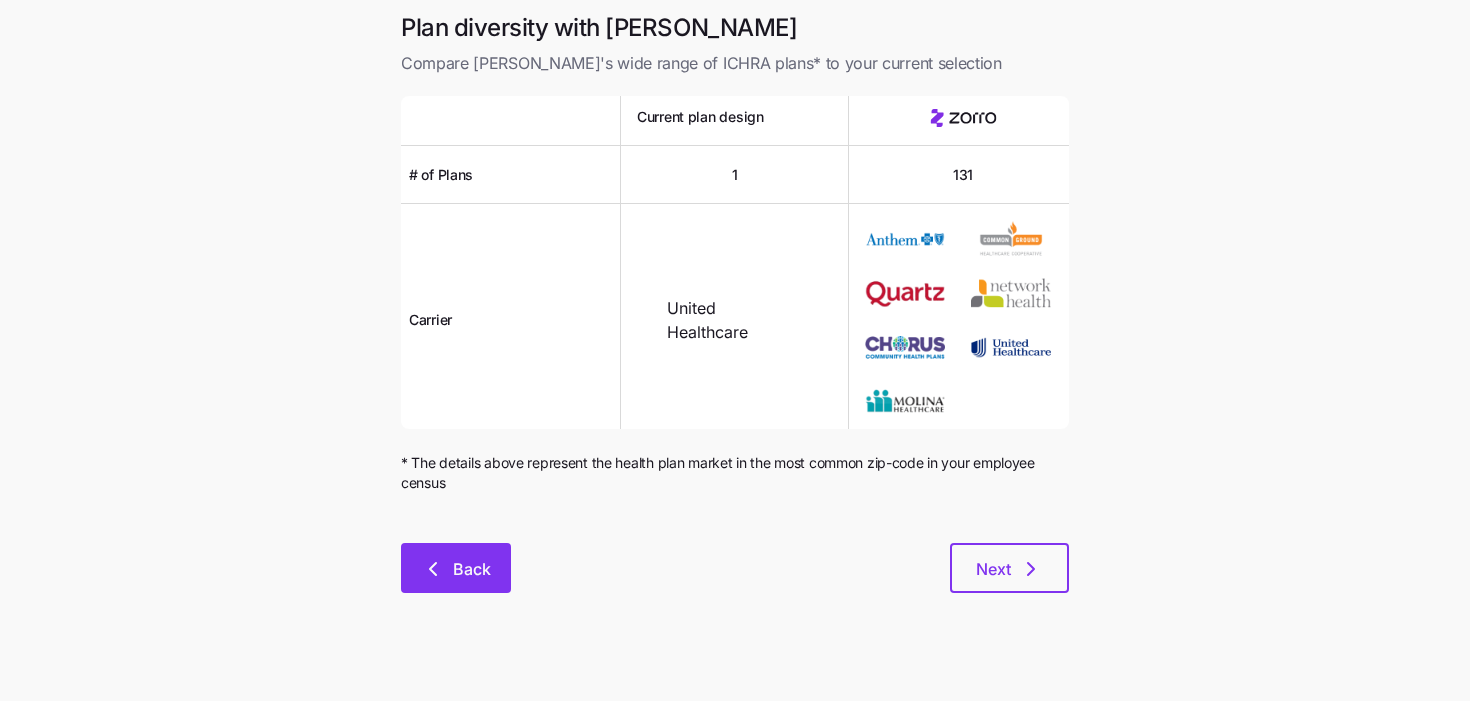 click on "Back" at bounding box center (456, 568) 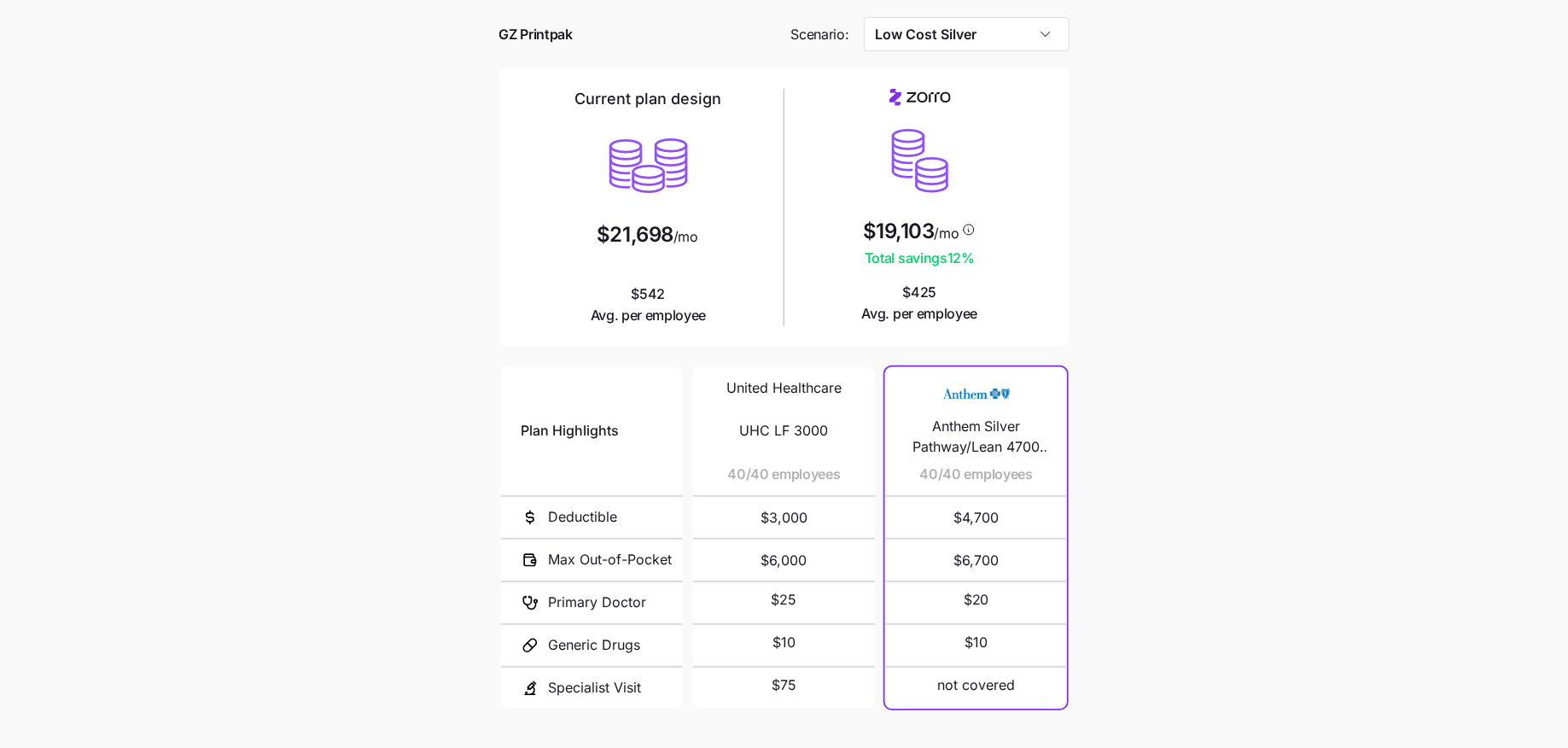 scroll, scrollTop: 184, scrollLeft: 0, axis: vertical 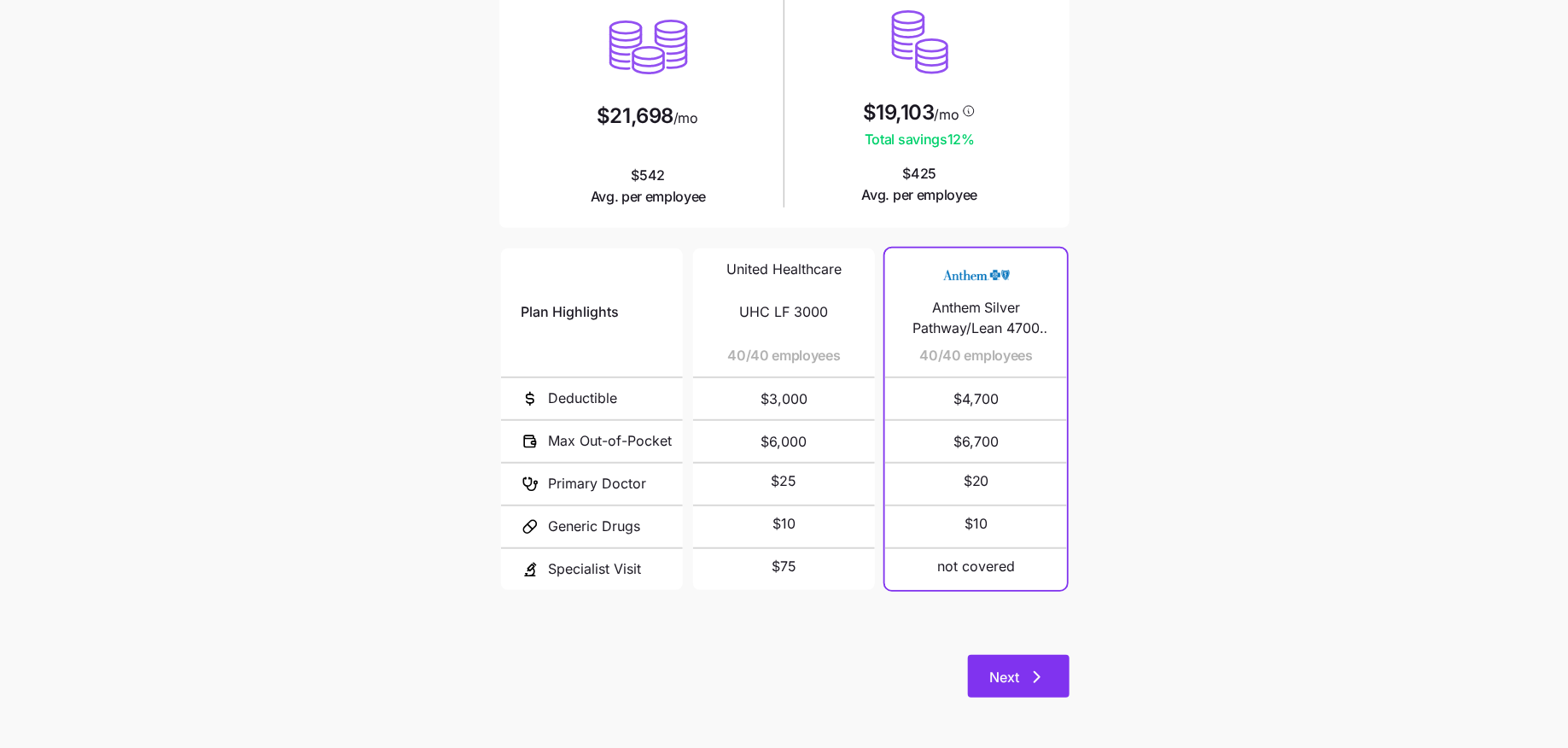 click on "Next" at bounding box center (1005, 677) 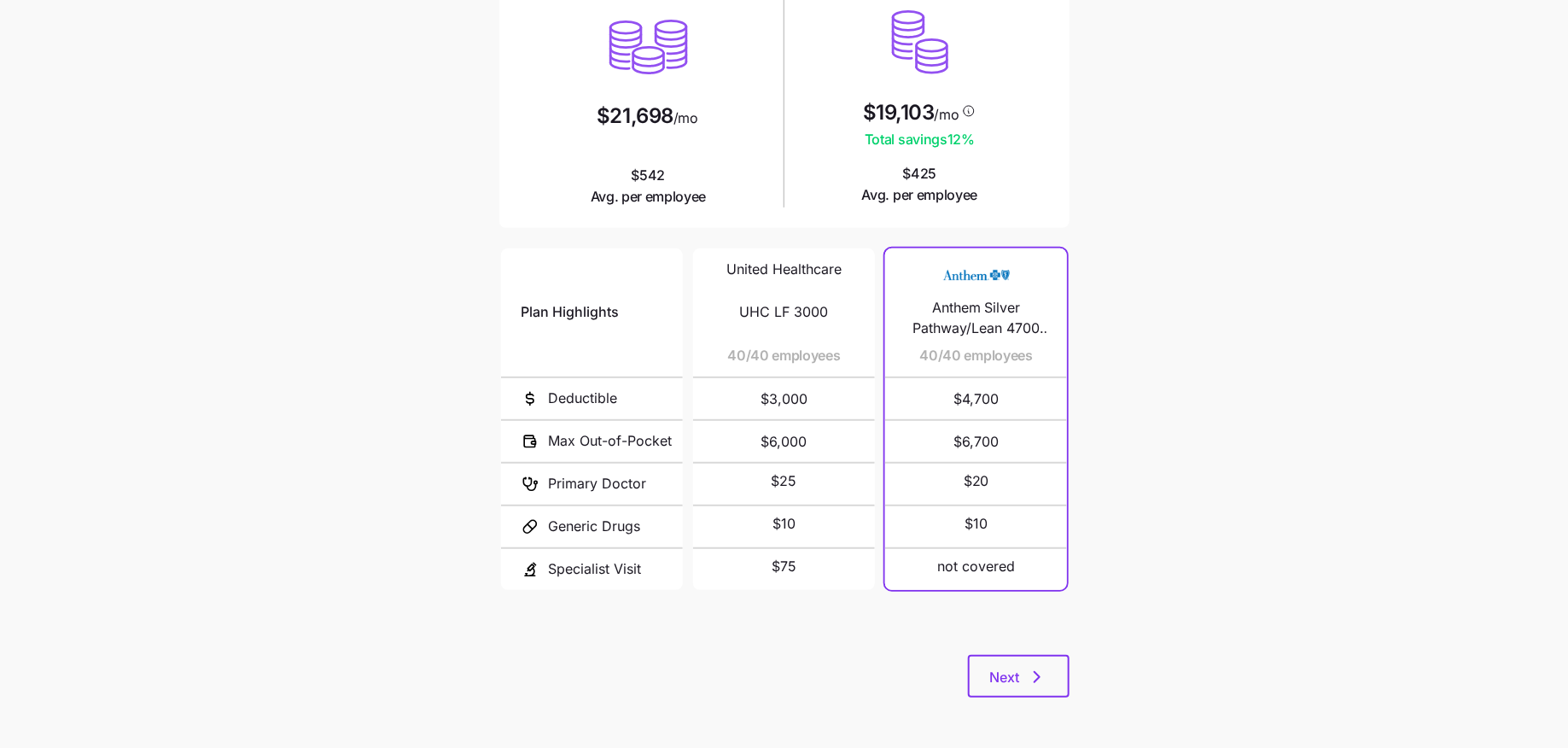 scroll, scrollTop: 0, scrollLeft: 0, axis: both 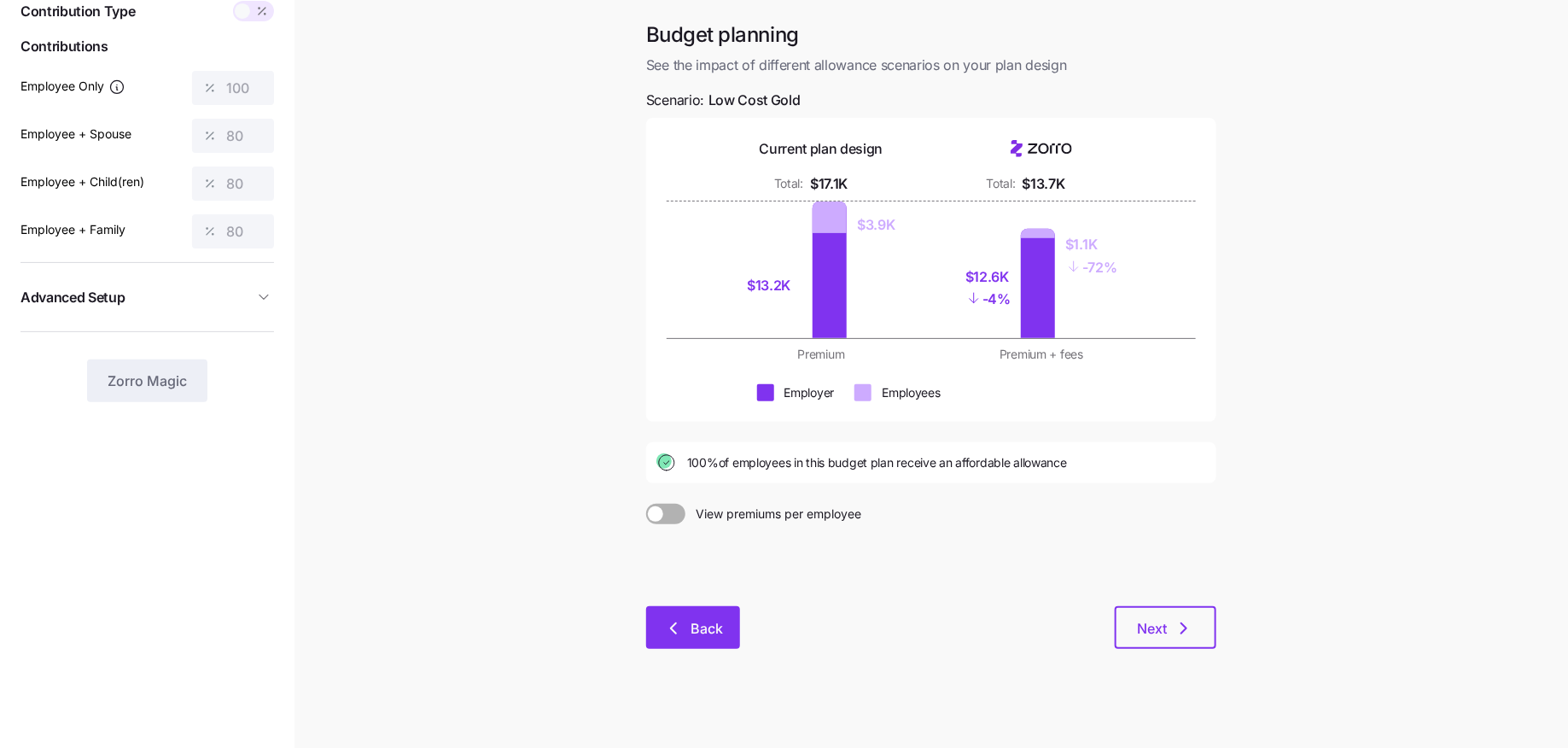 click on "Back" at bounding box center [707, 628] 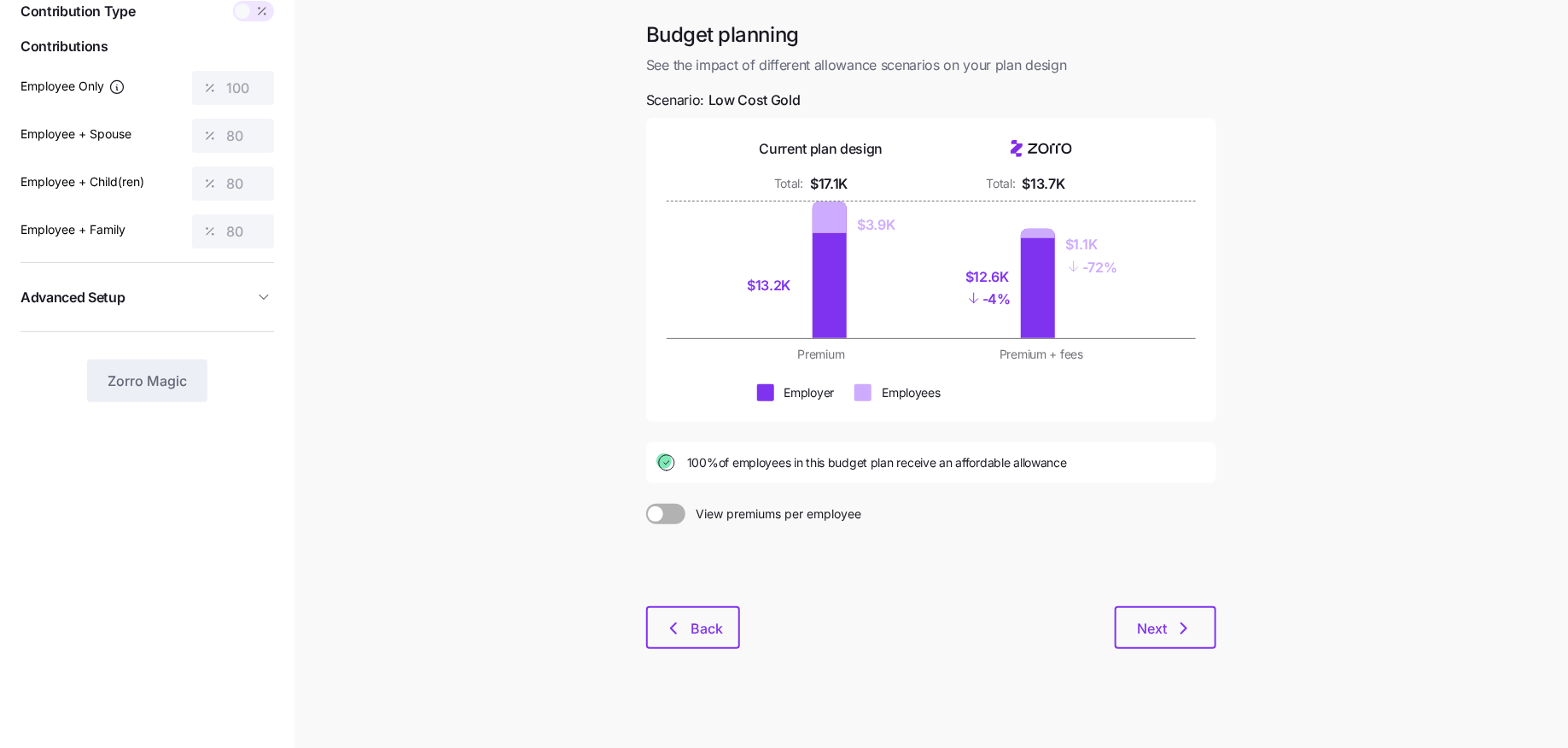 scroll, scrollTop: 0, scrollLeft: 0, axis: both 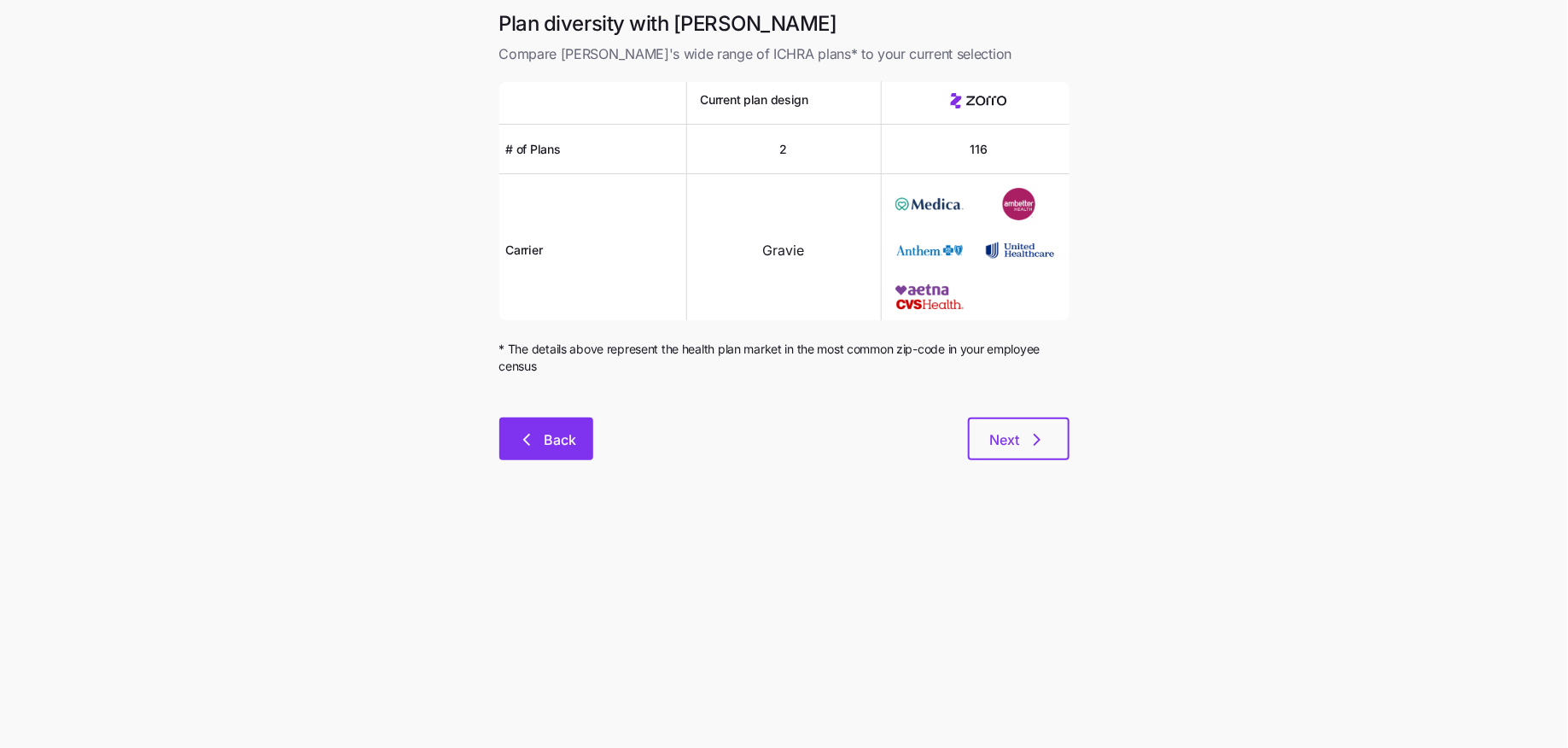 click on "Back" at bounding box center [560, 440] 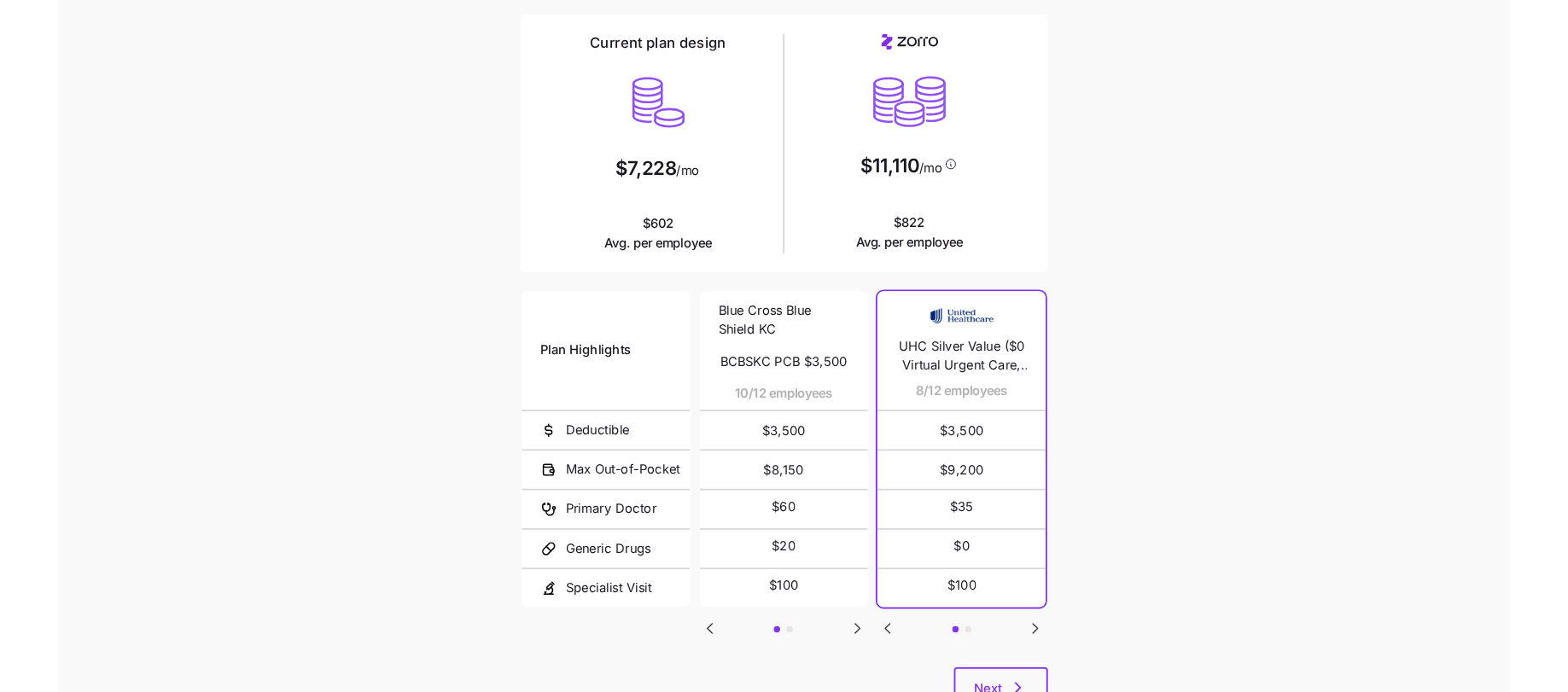 scroll, scrollTop: 183, scrollLeft: 0, axis: vertical 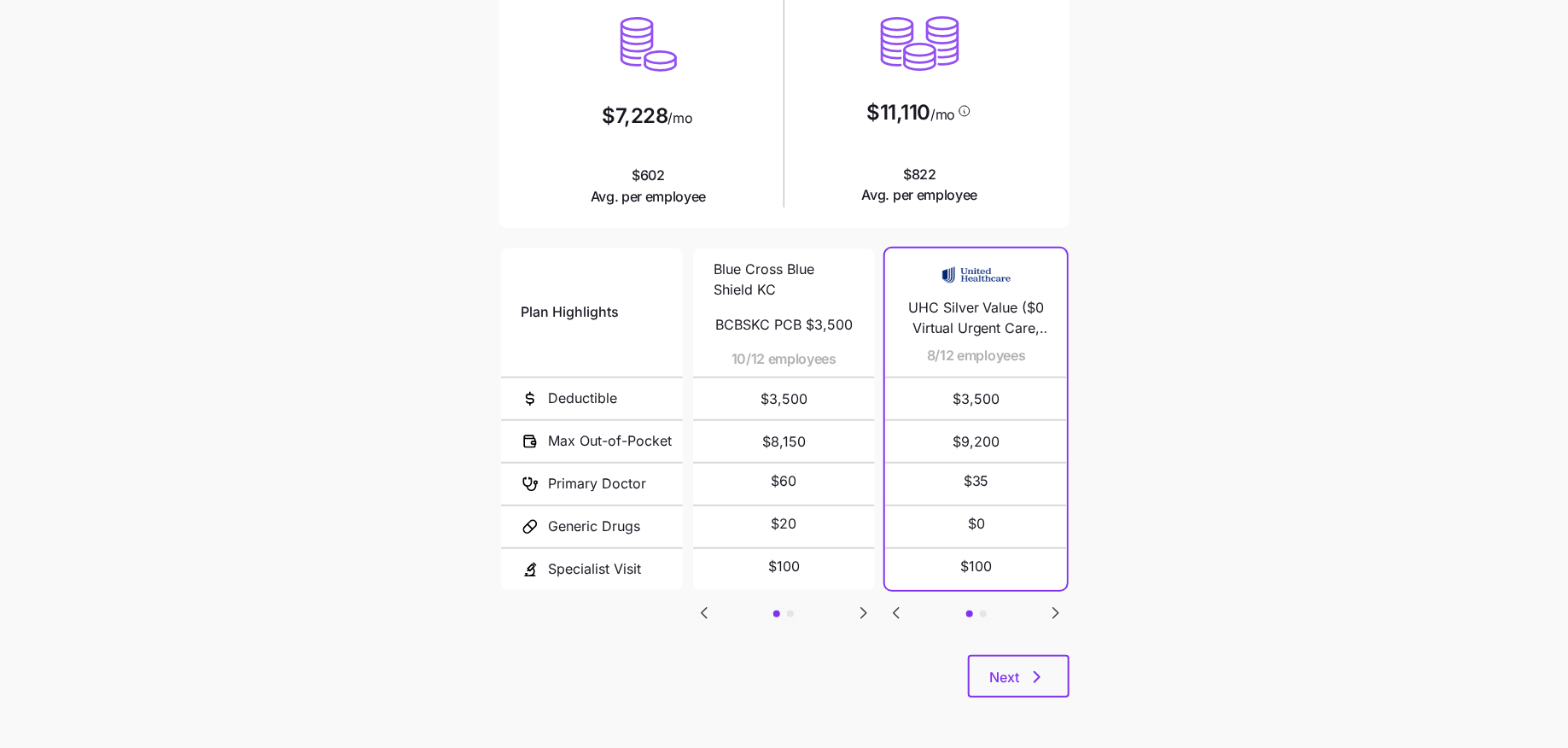 click 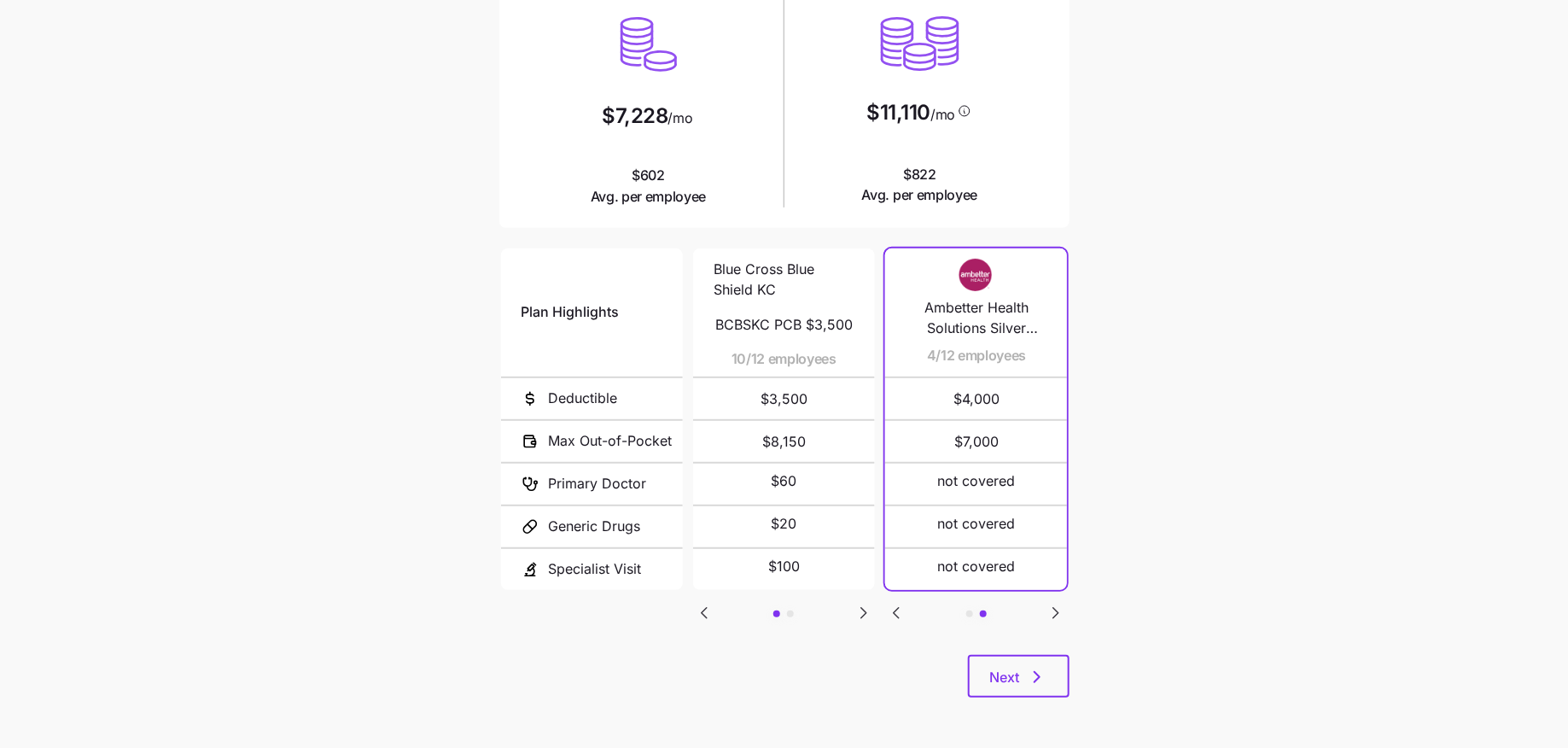 click 